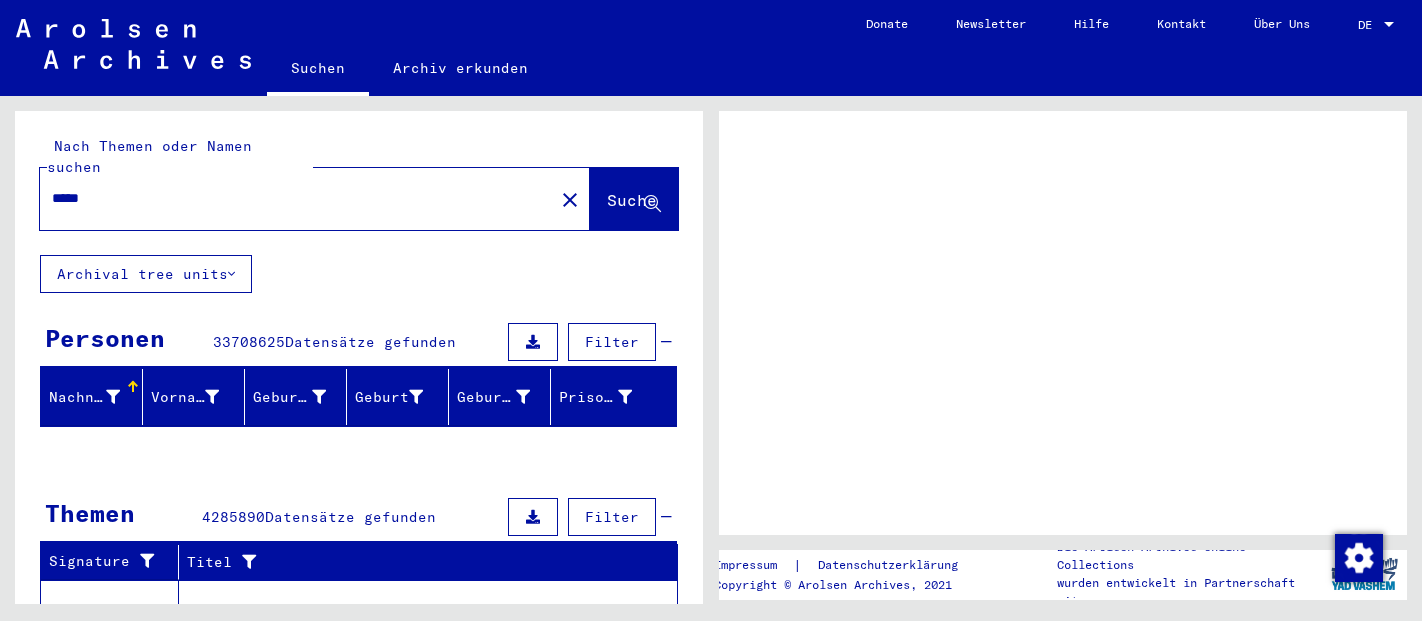 scroll, scrollTop: 0, scrollLeft: 0, axis: both 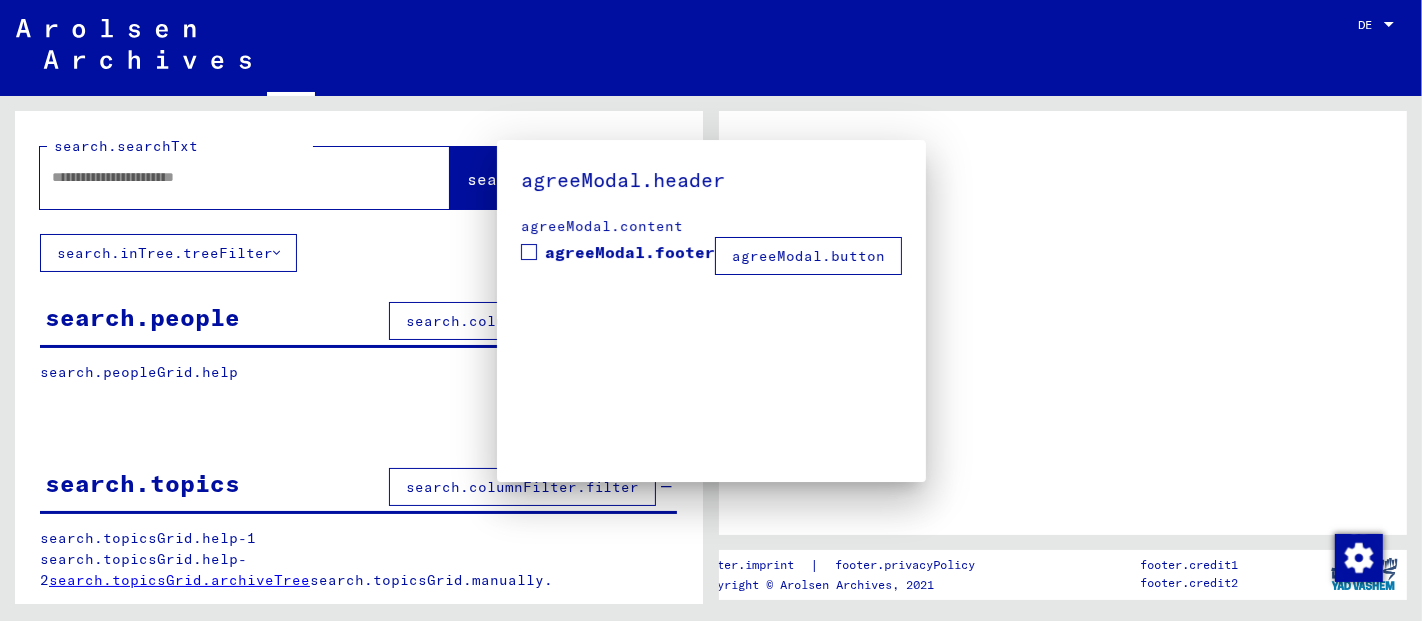 type on "****" 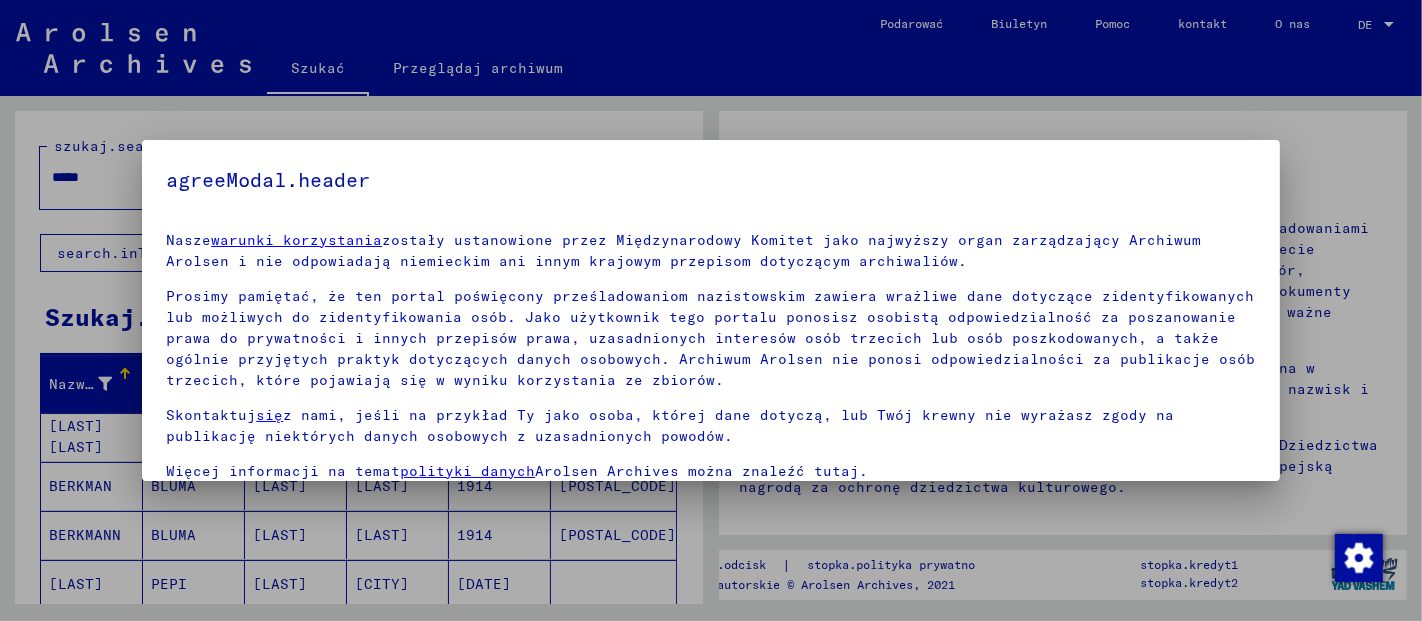 scroll, scrollTop: 131, scrollLeft: 0, axis: vertical 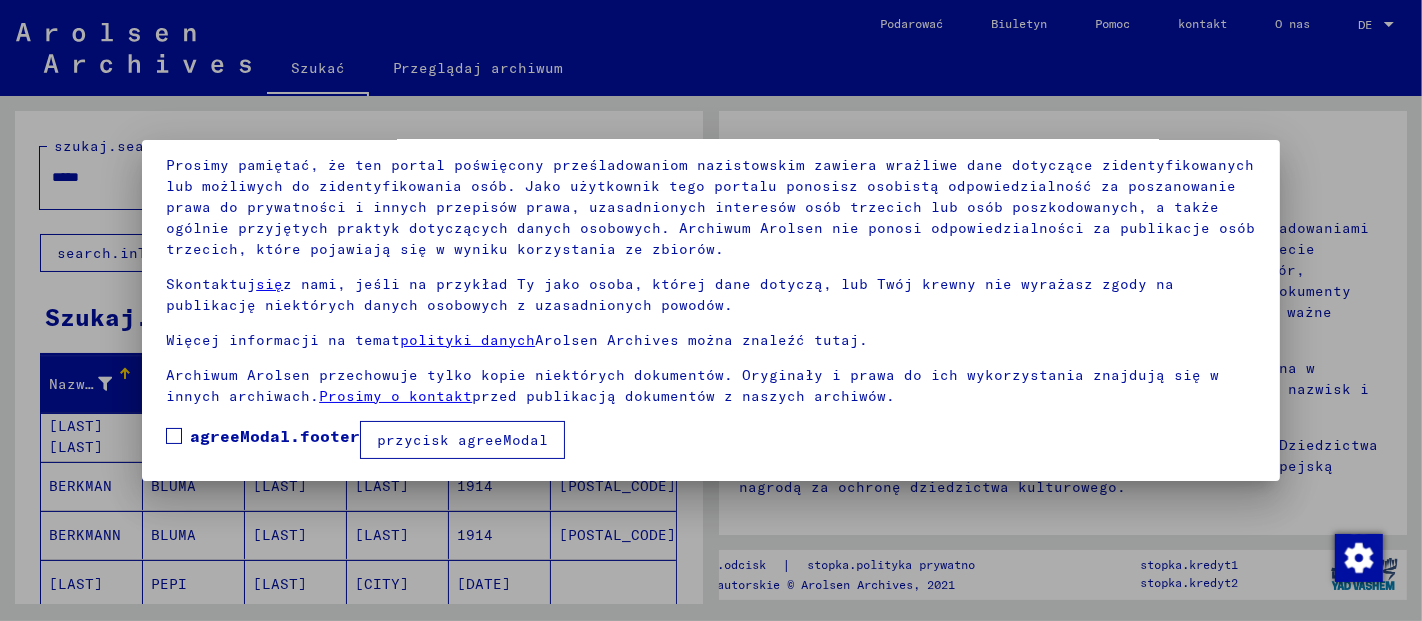click at bounding box center (174, 436) 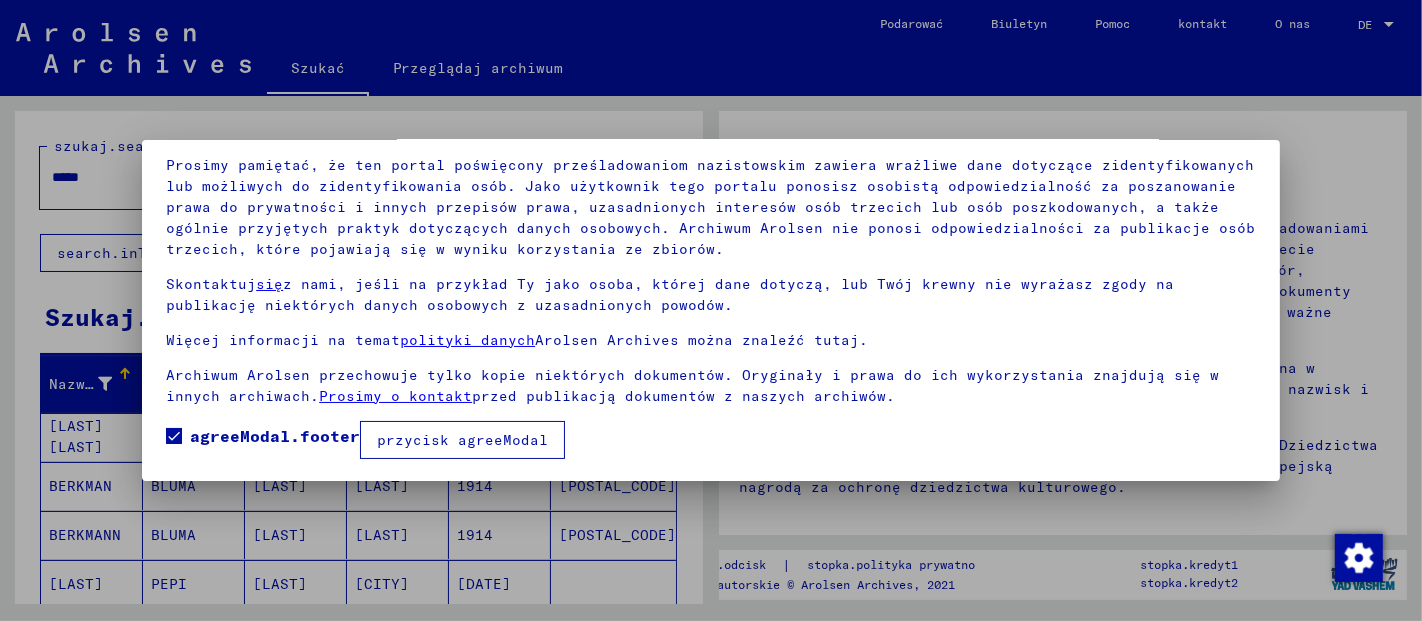click on "przycisk agreeModal" at bounding box center (462, 440) 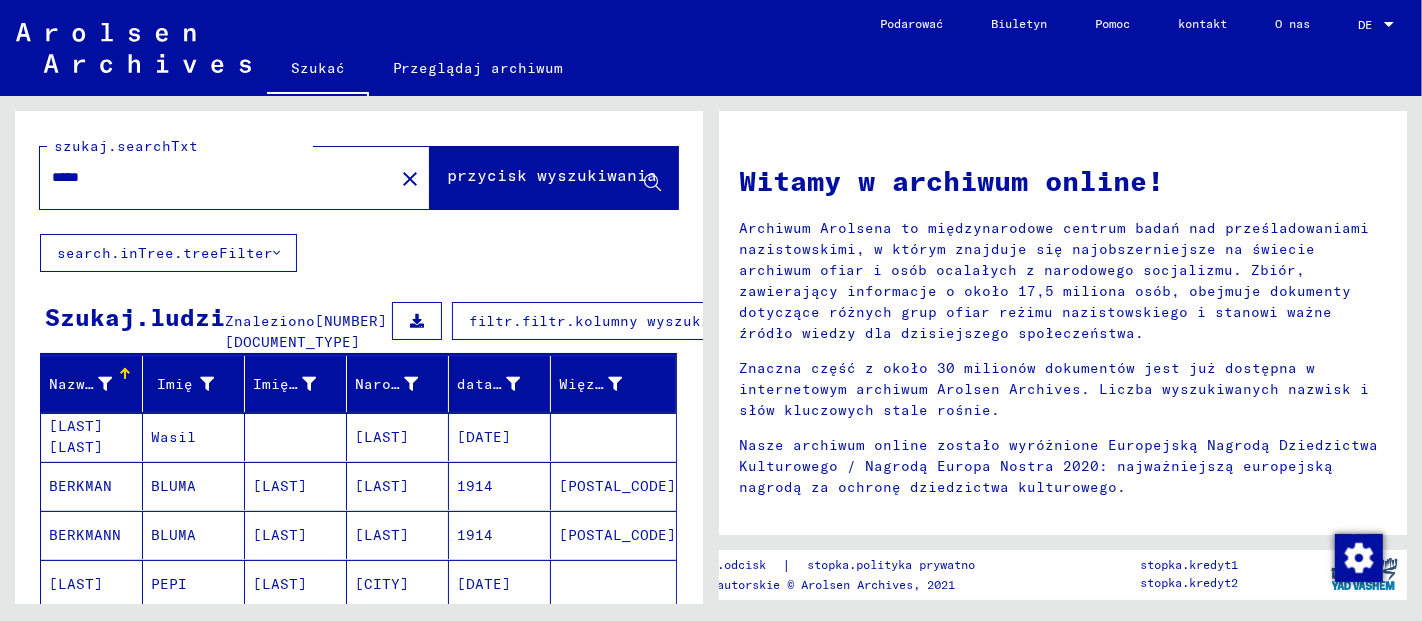 click on "przycisk wyszukiwania" 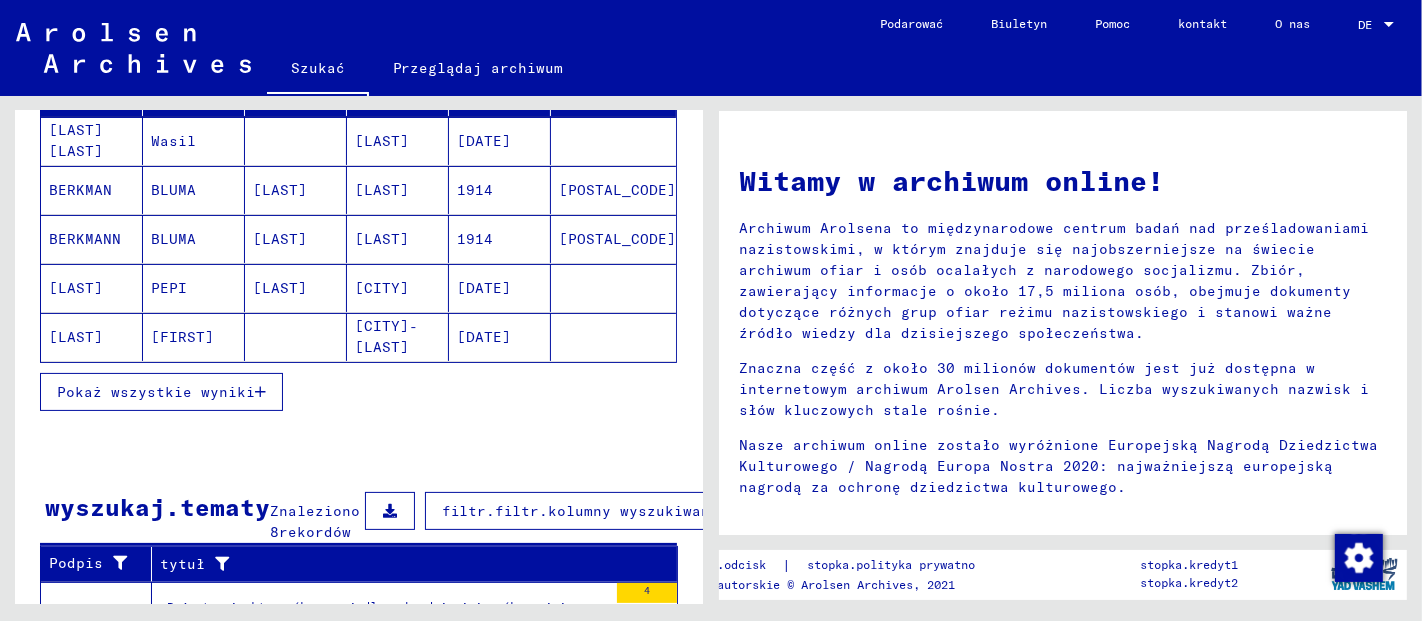 click at bounding box center (260, 392) 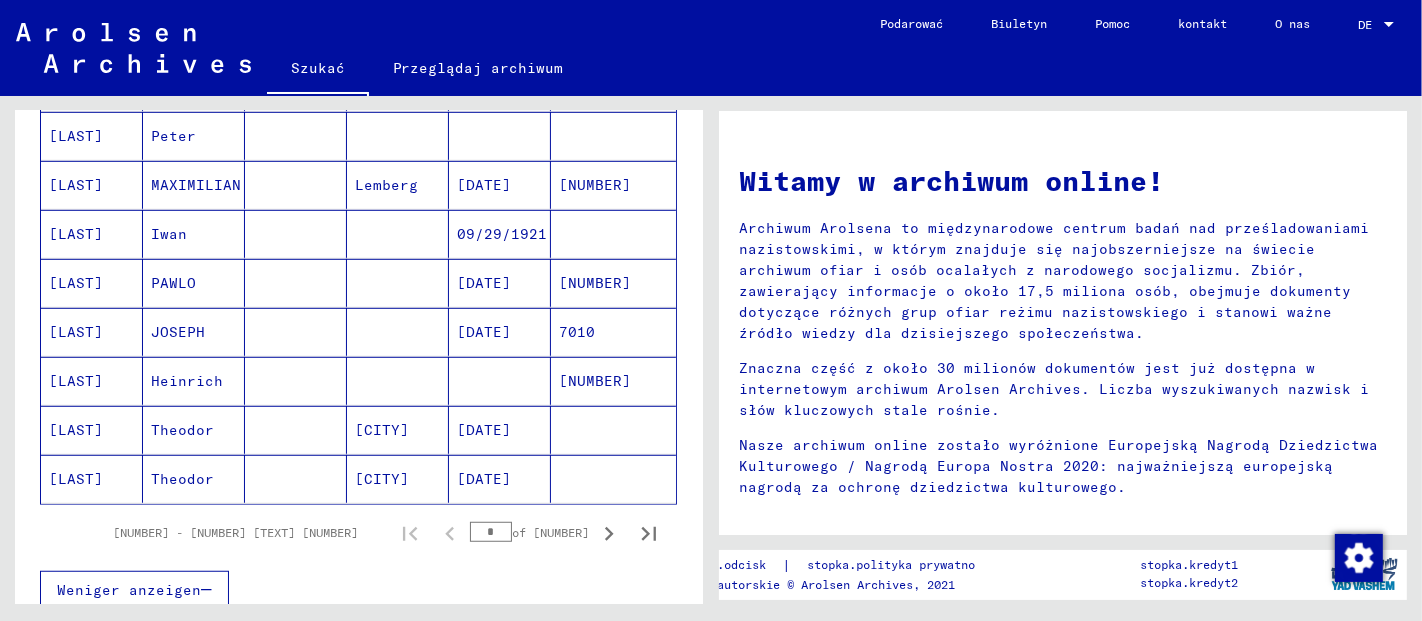 scroll, scrollTop: 1185, scrollLeft: 0, axis: vertical 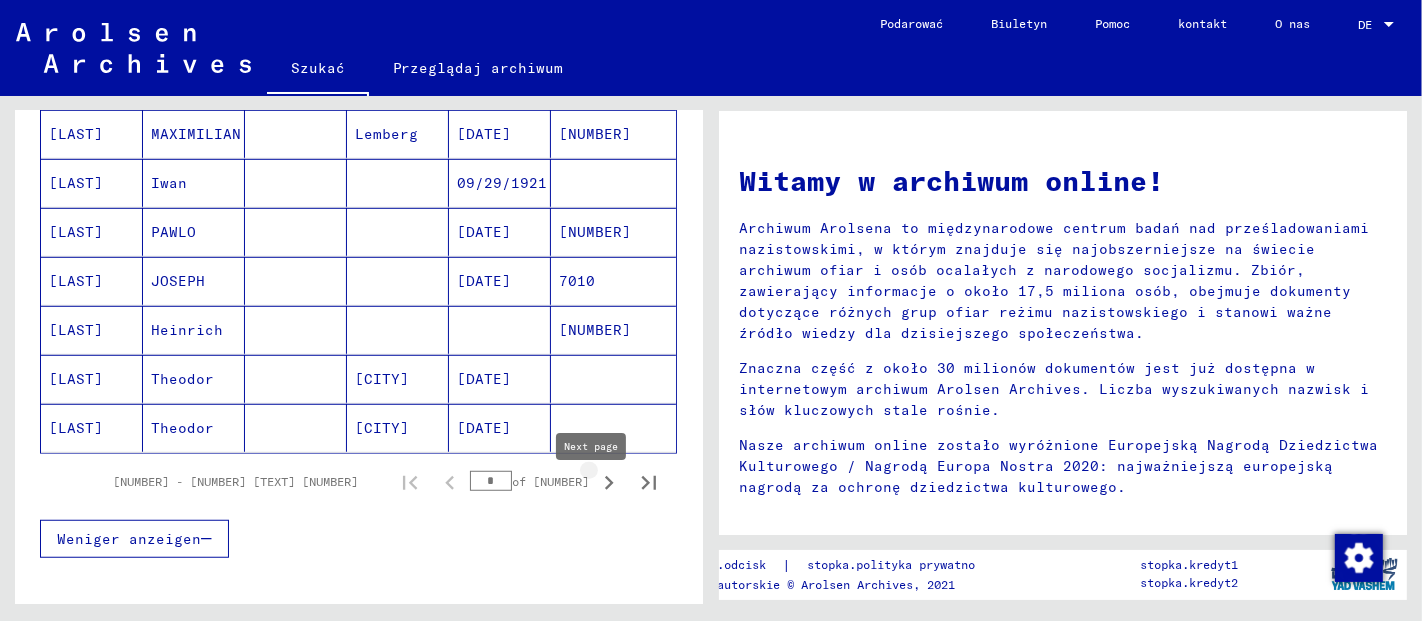 click 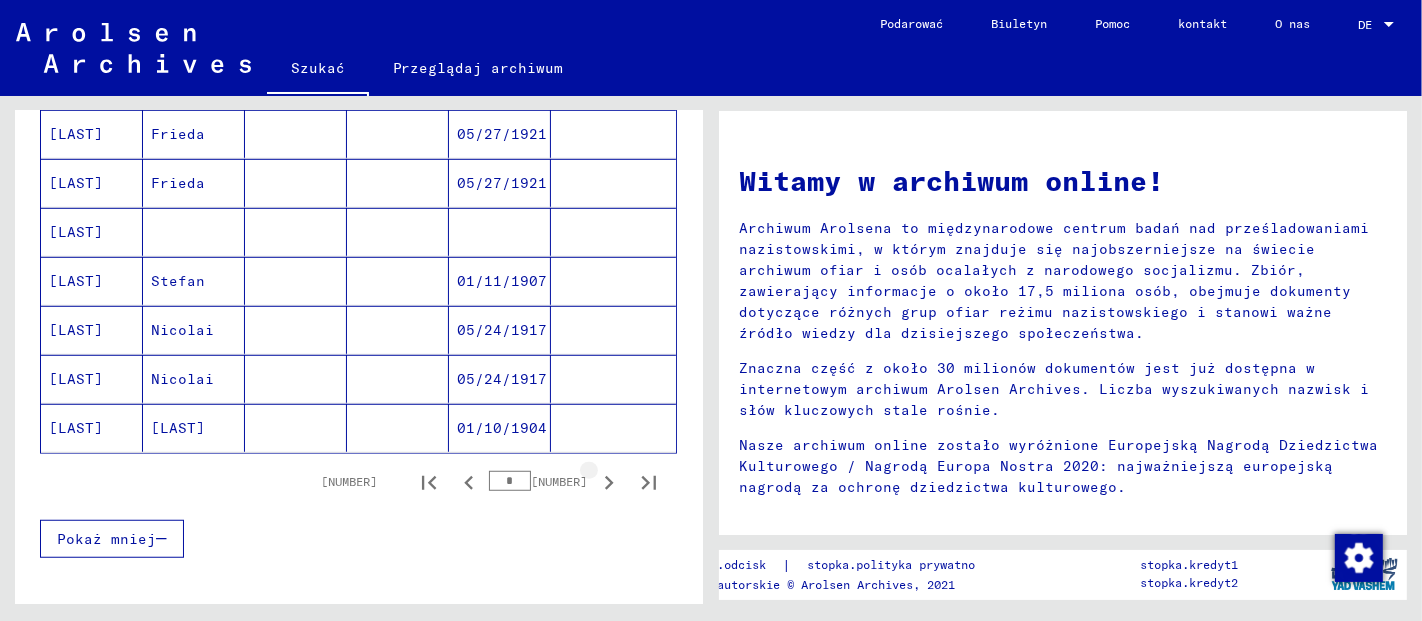 click 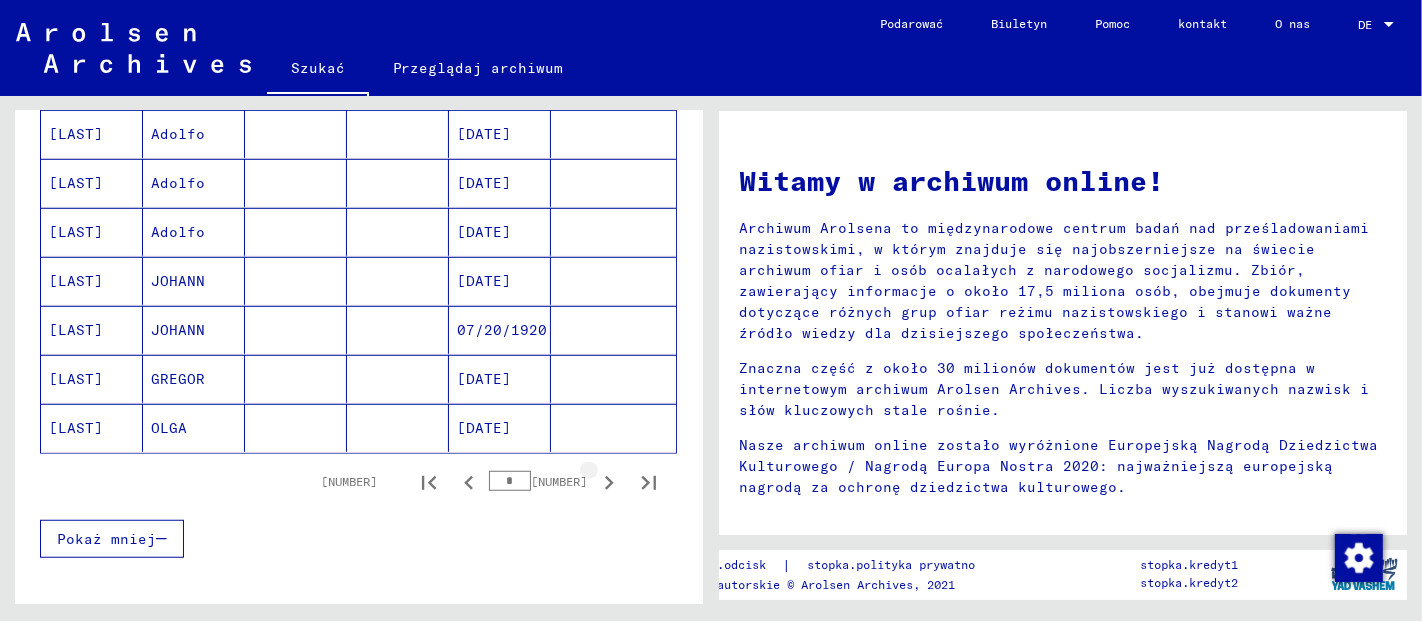 click 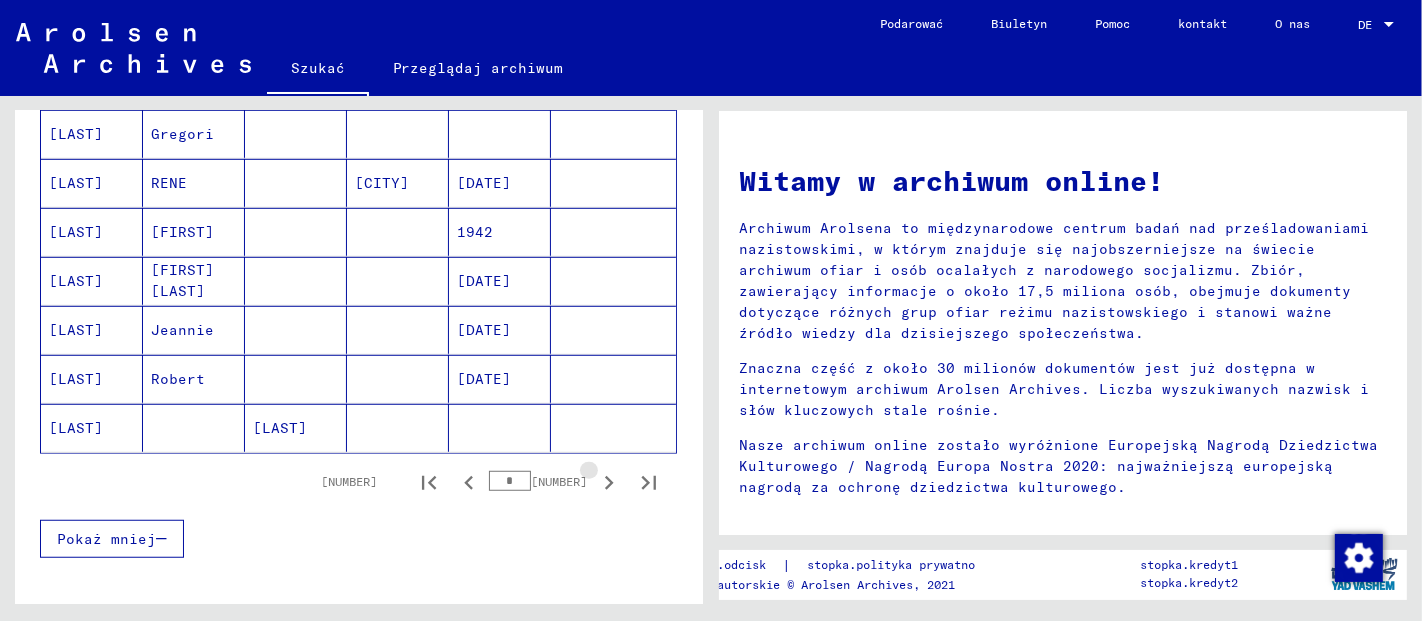 click 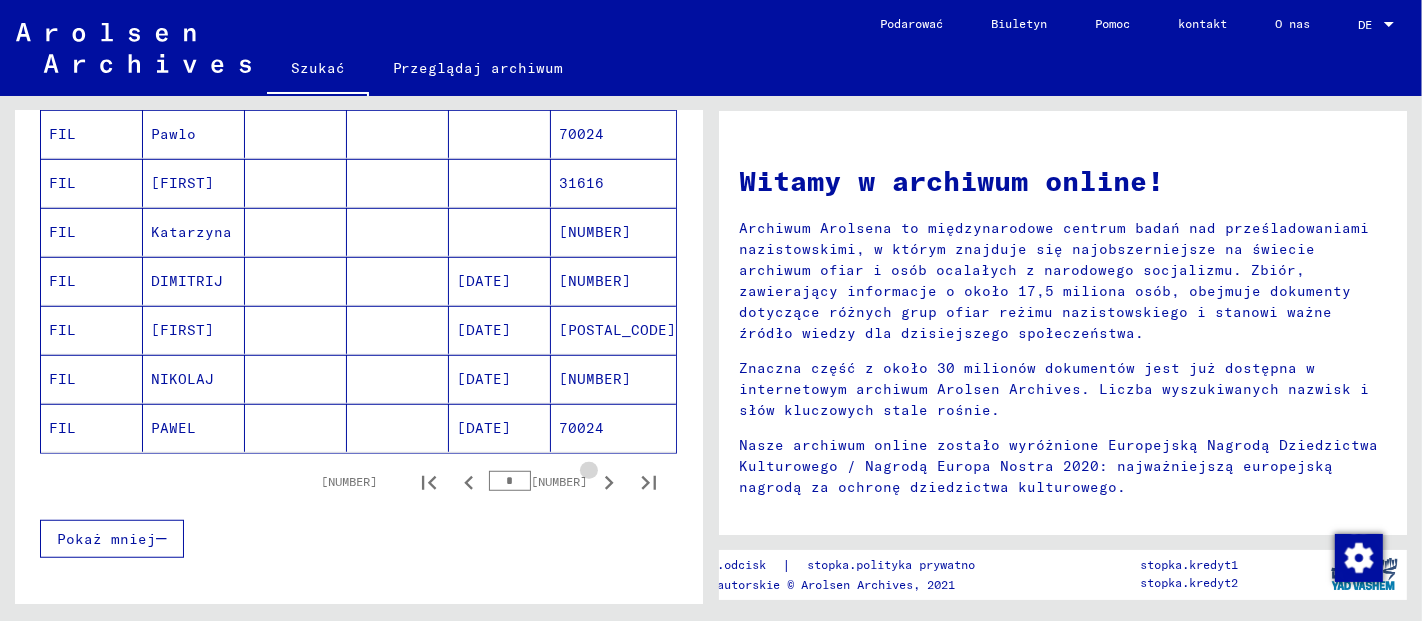 click 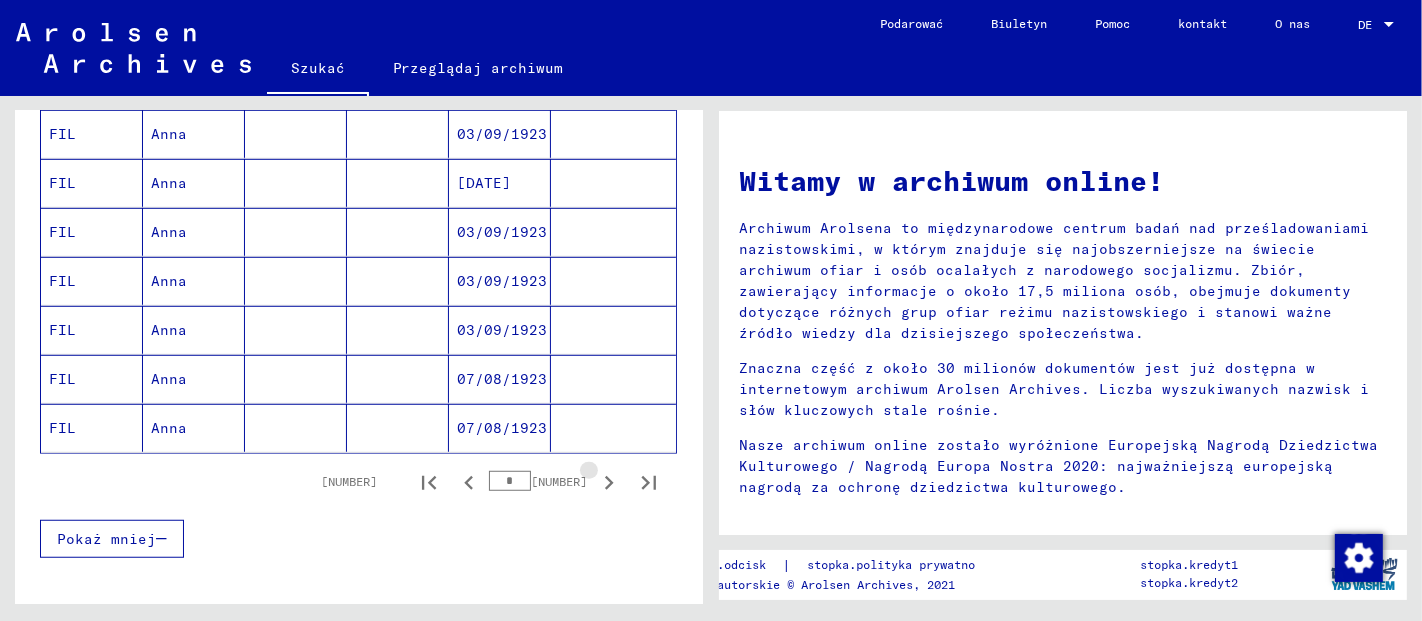click 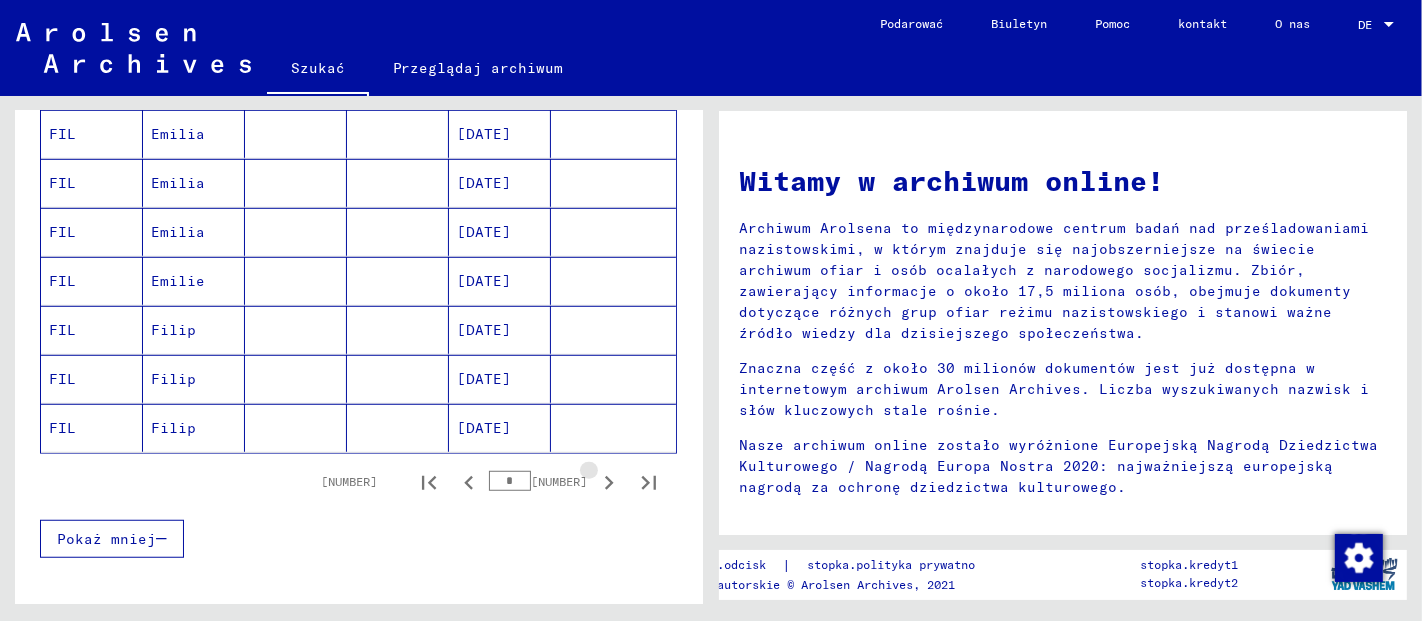 click 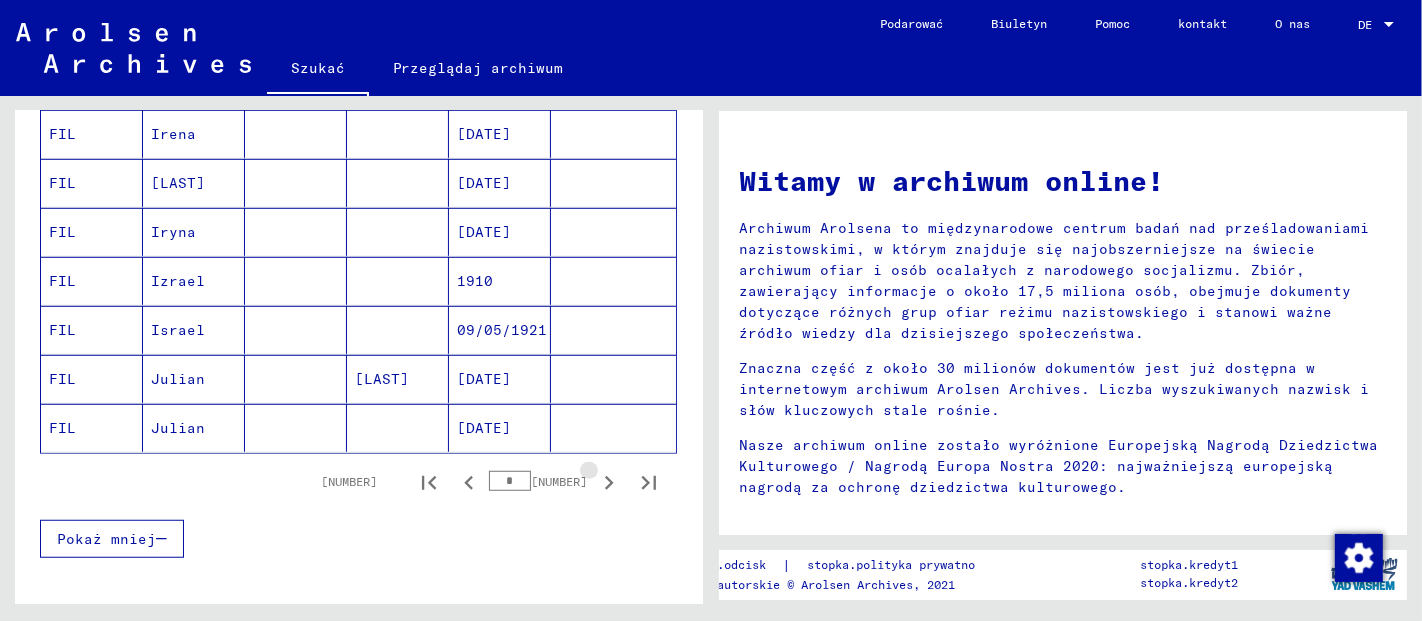 click 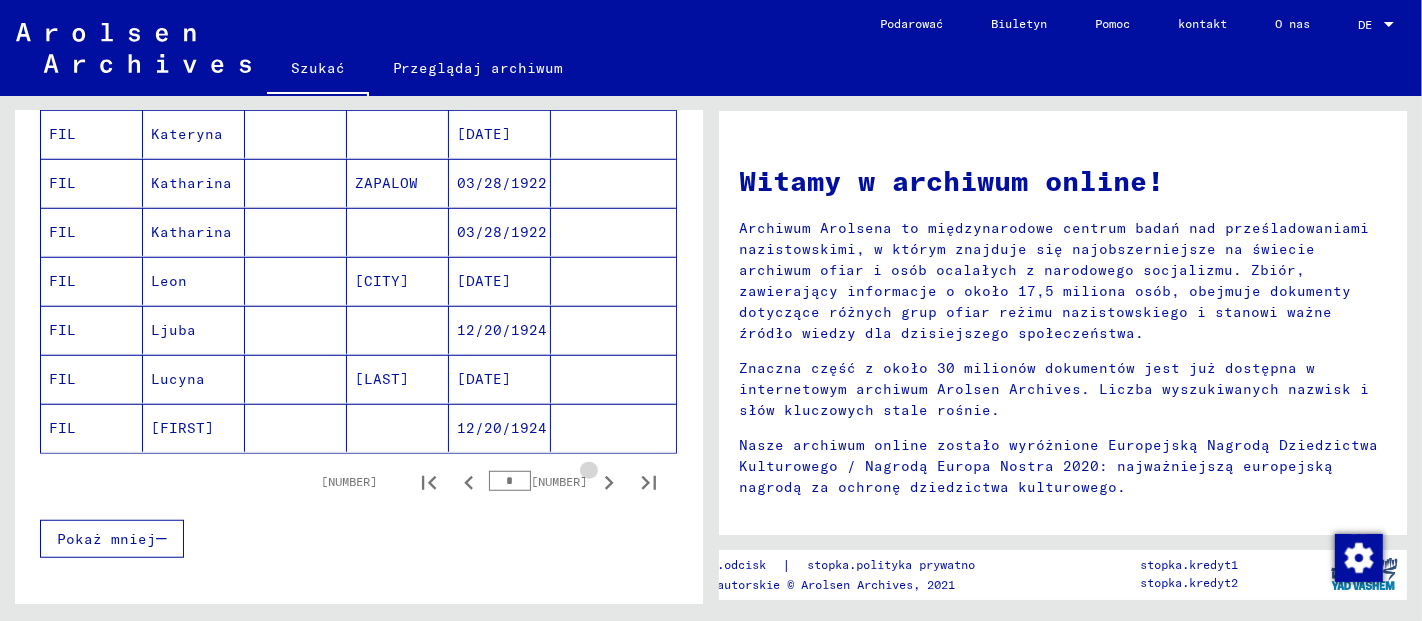 click 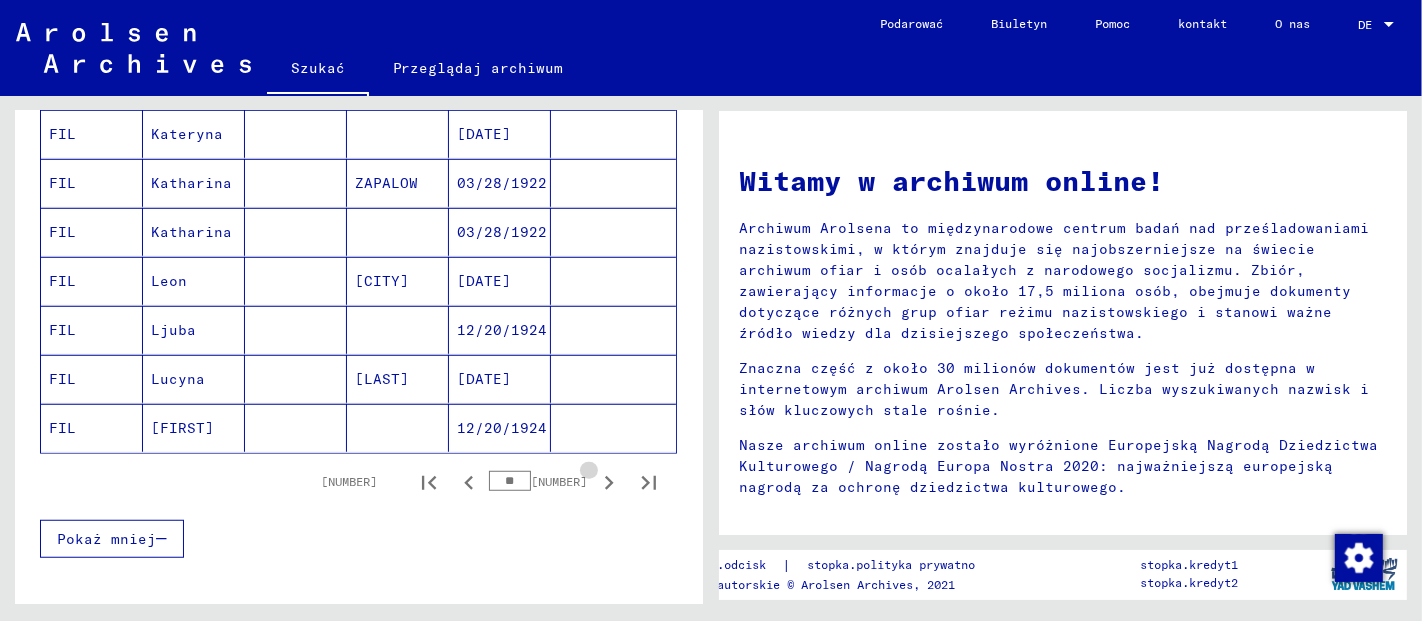 click 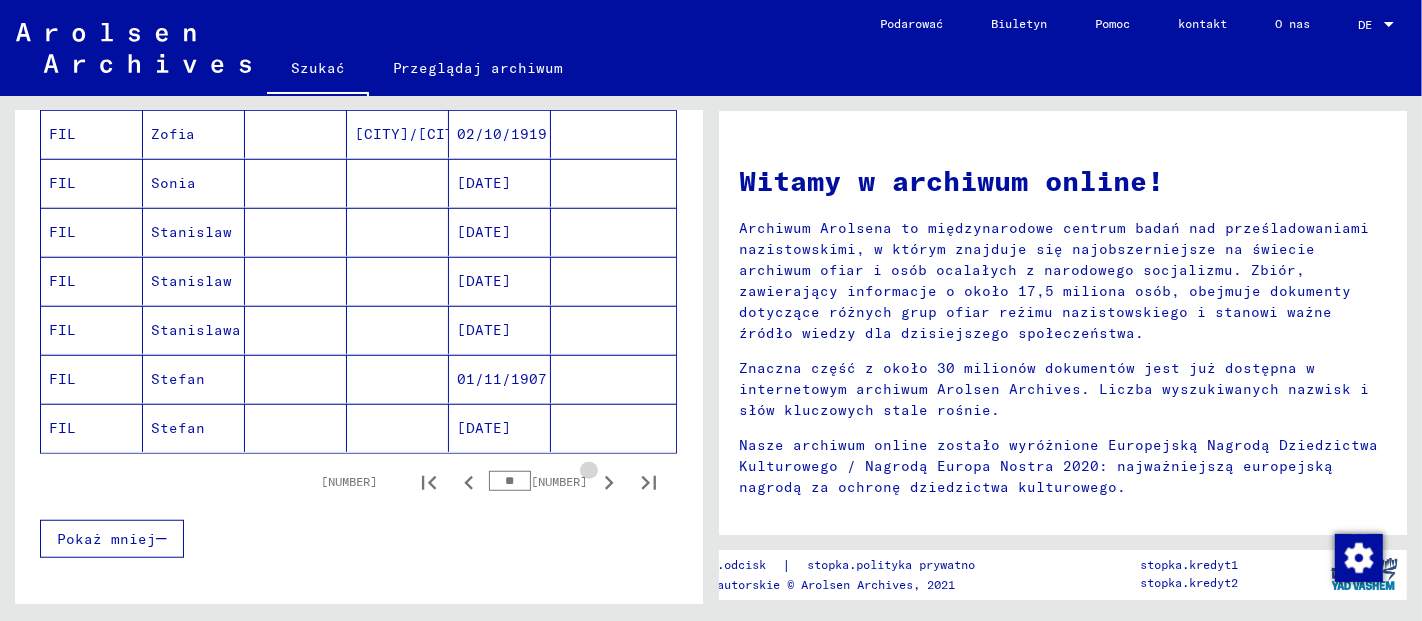 click 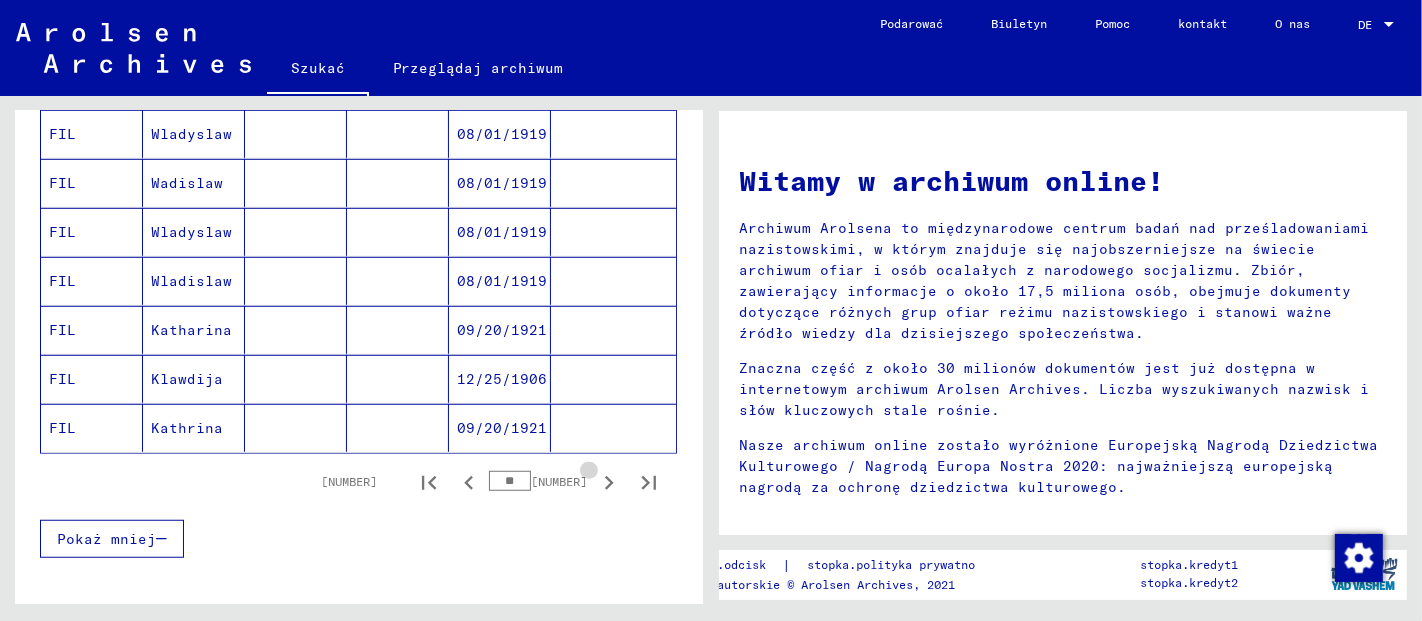 click 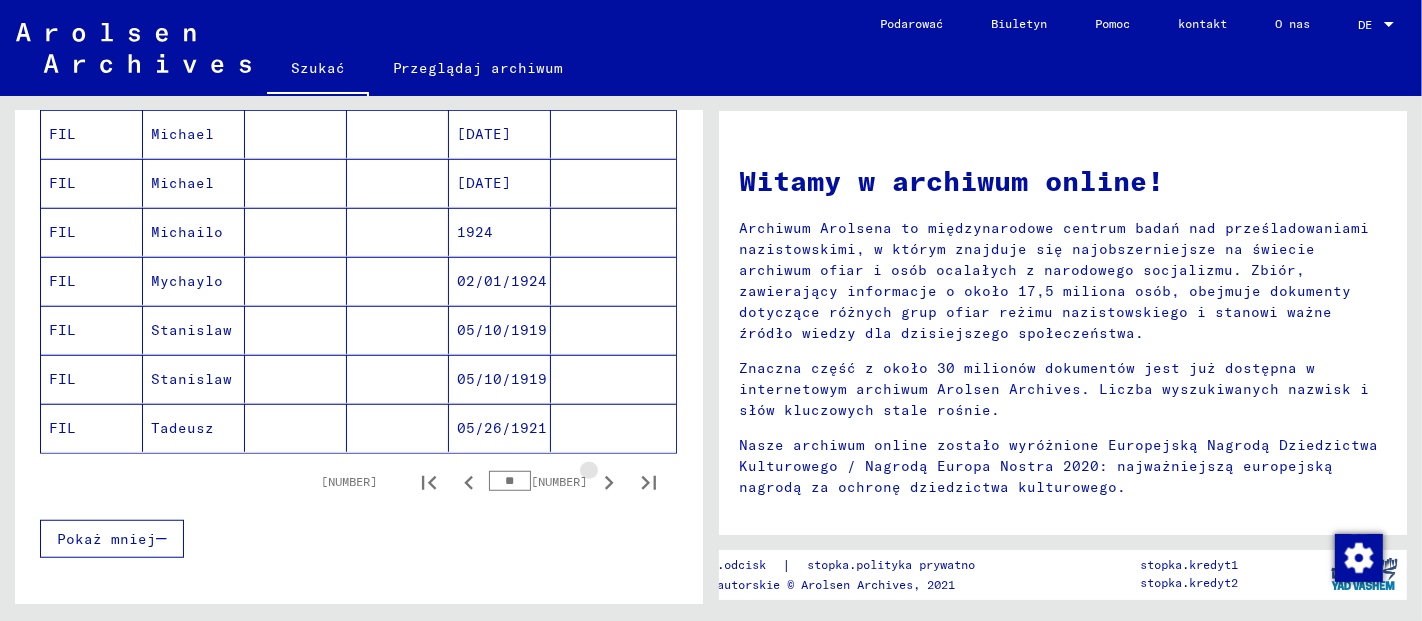 click 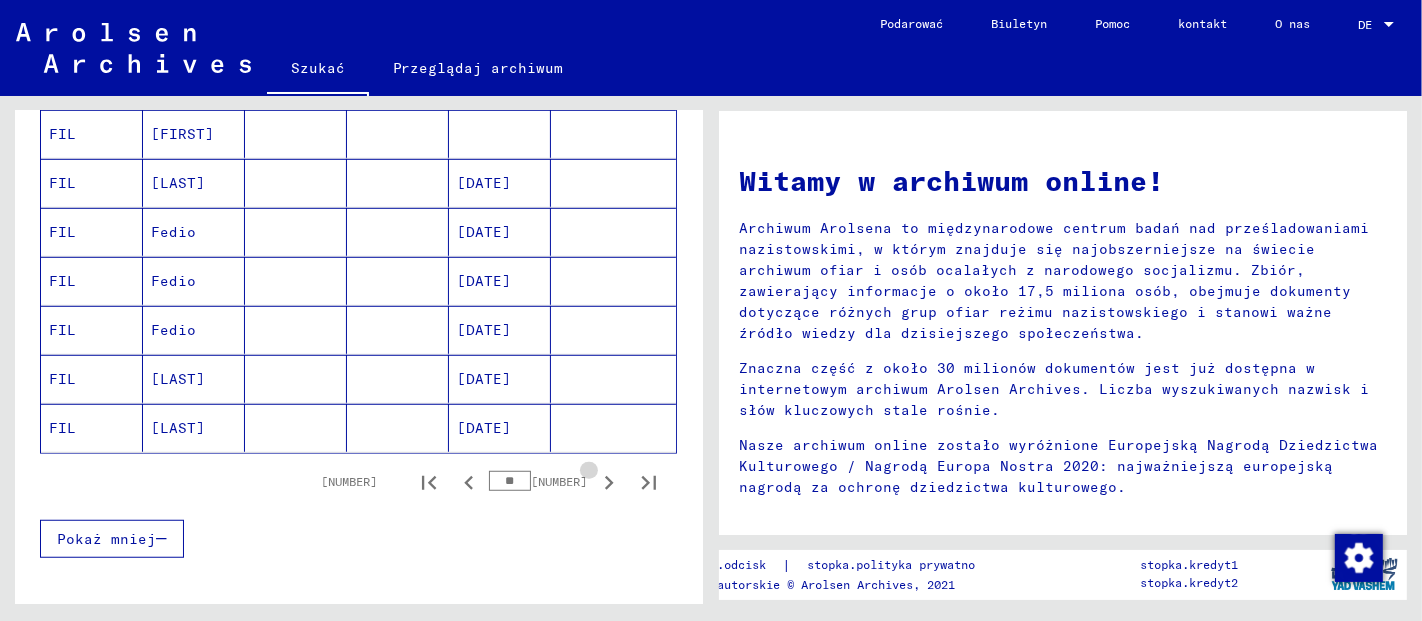 click 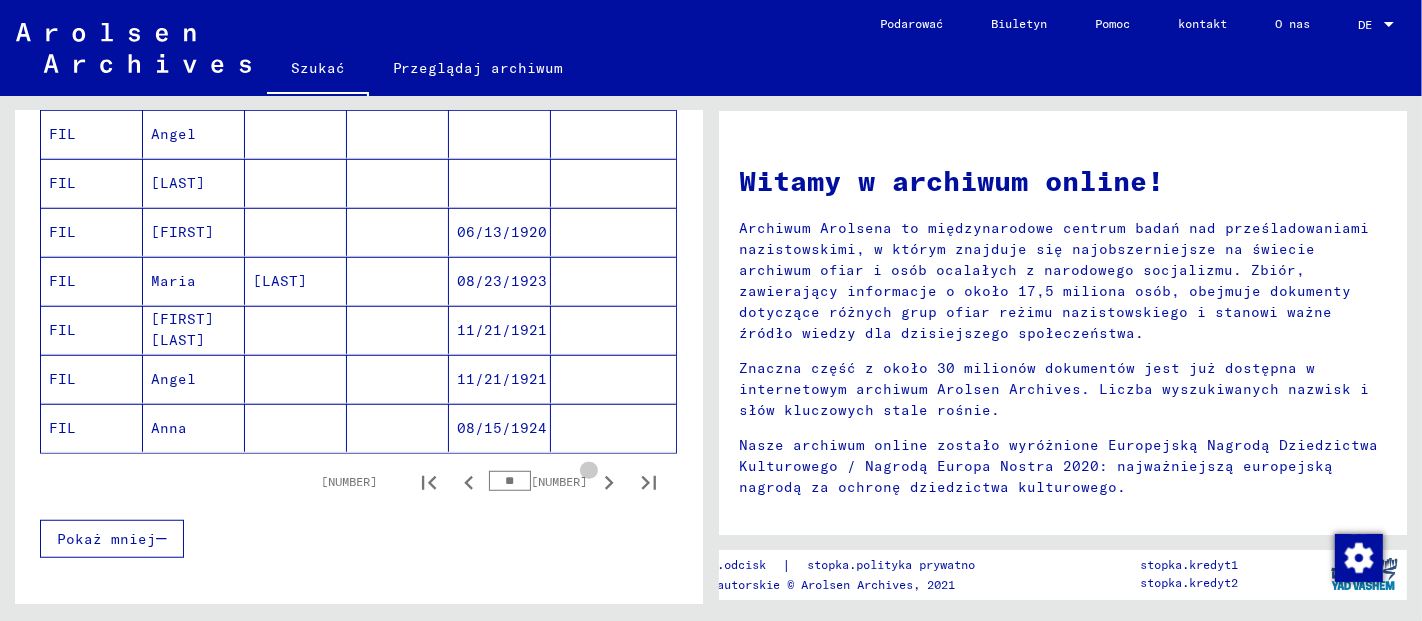click 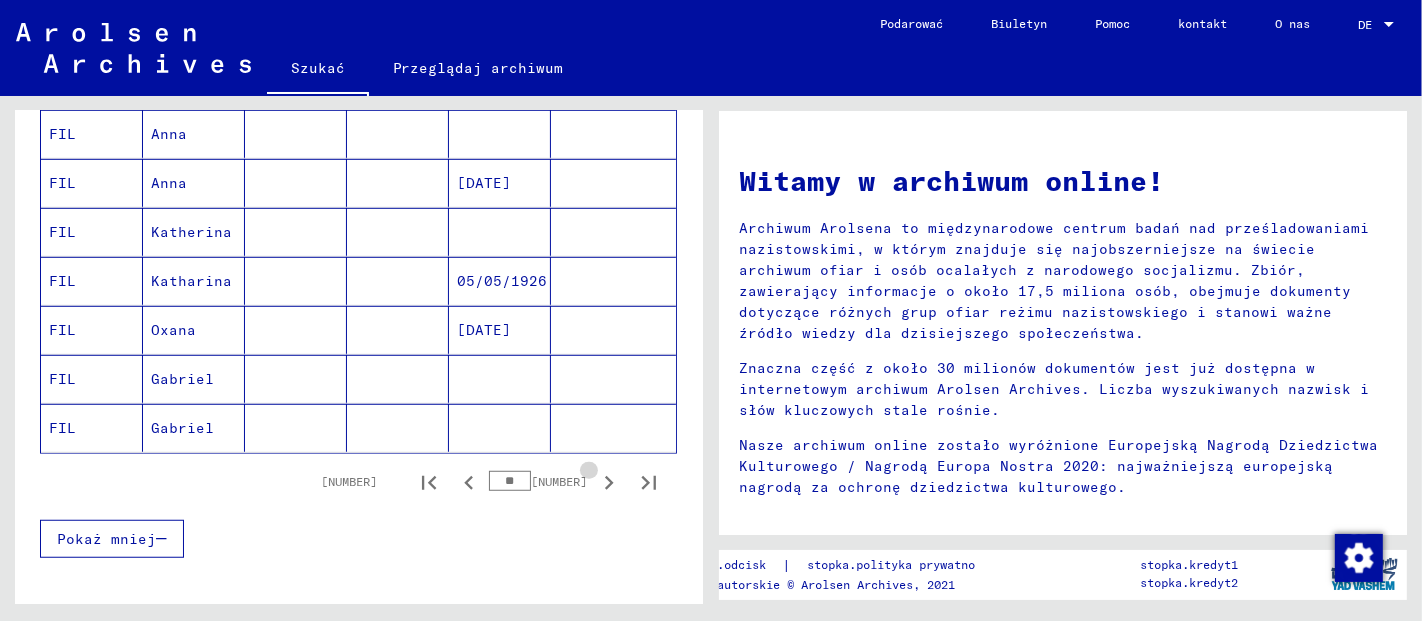 click 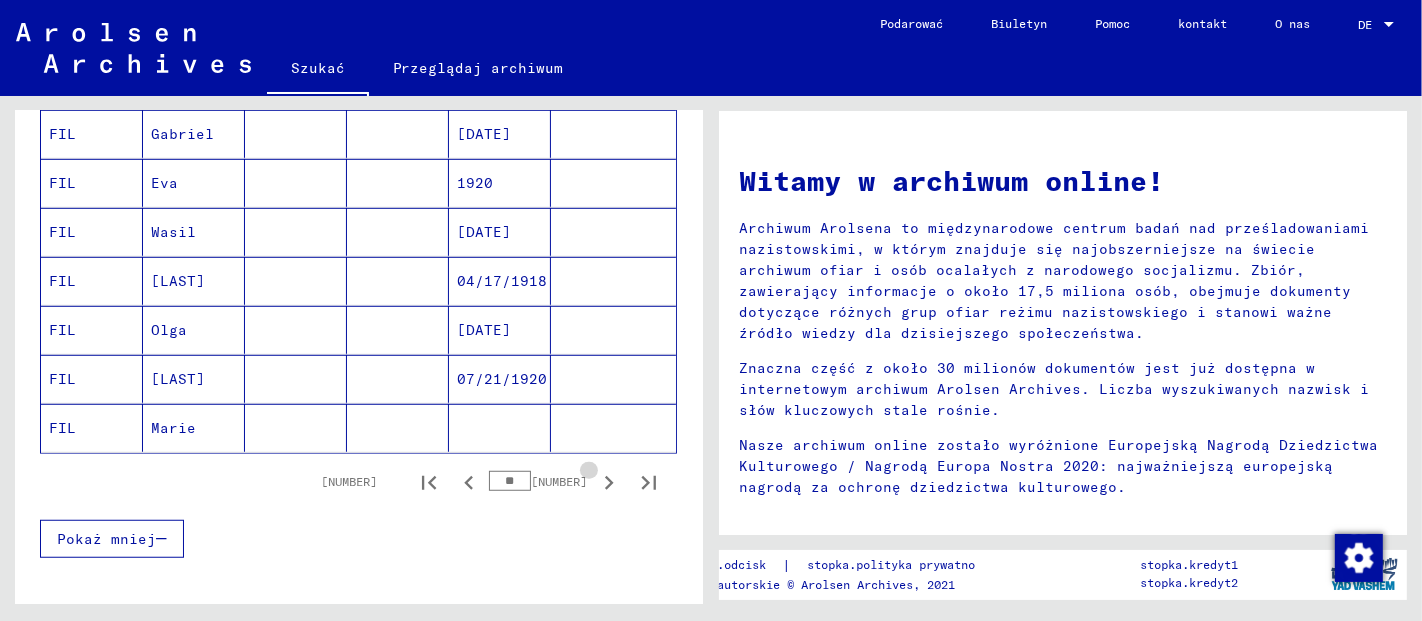 click 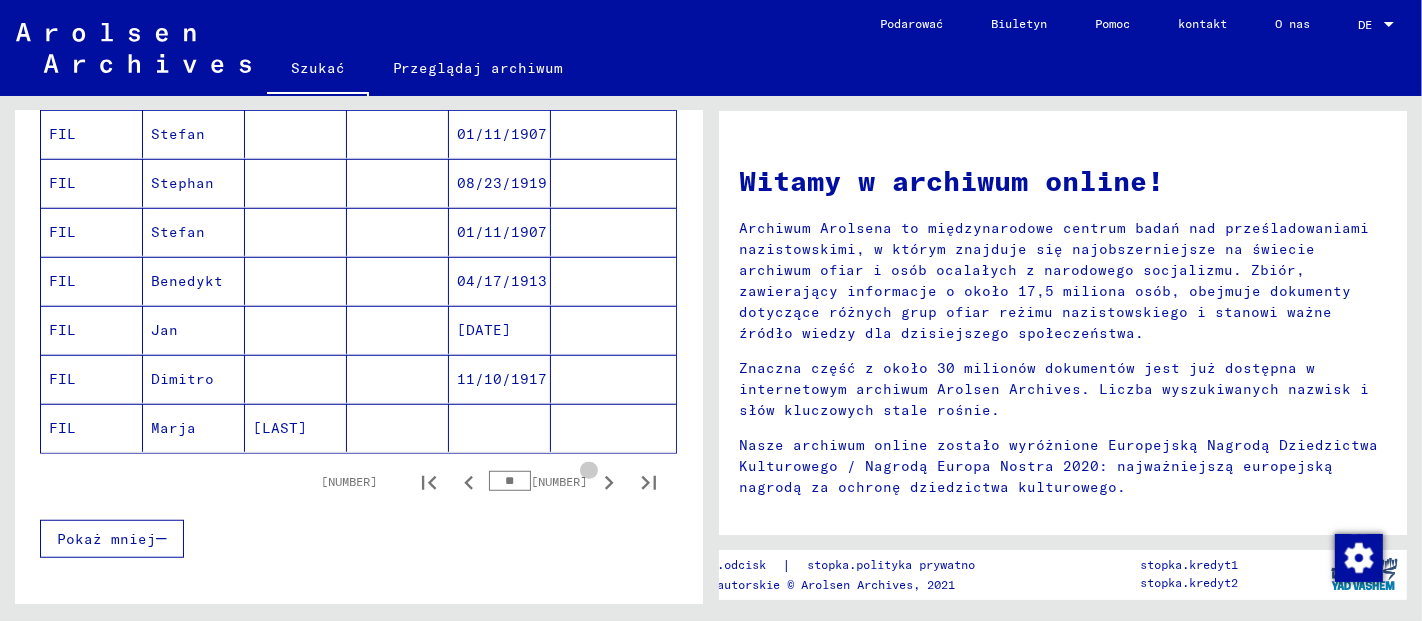 click 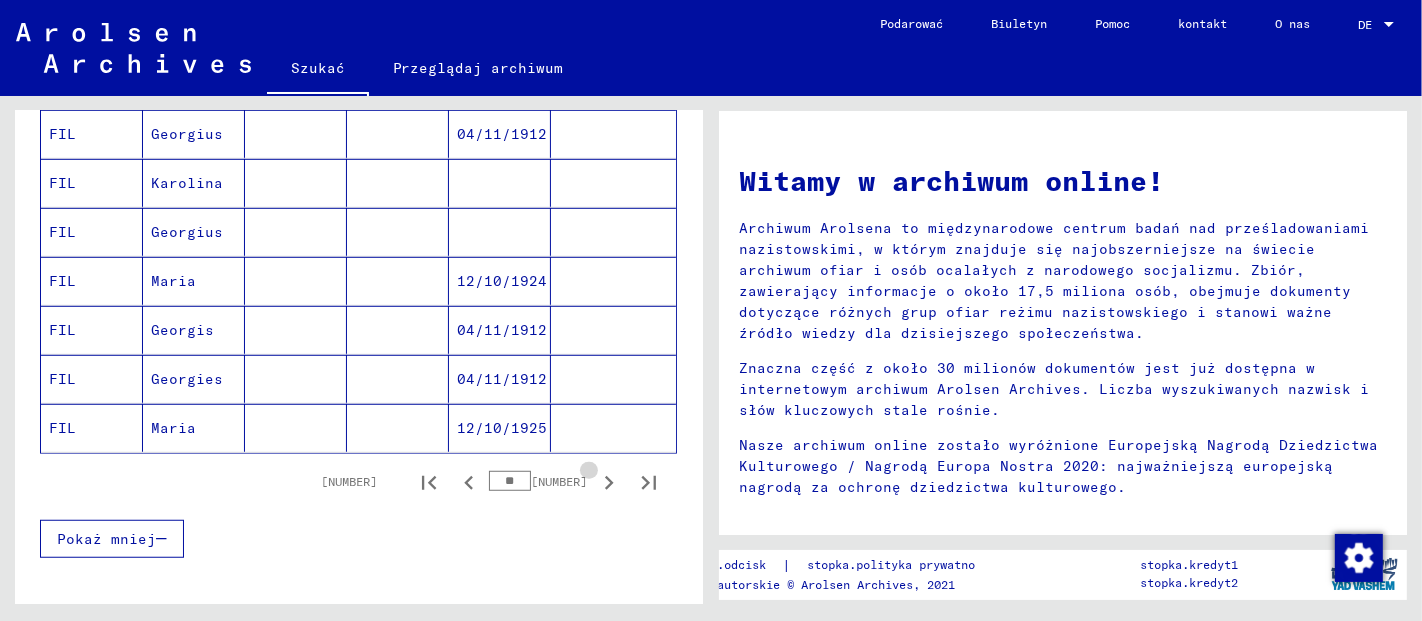 click 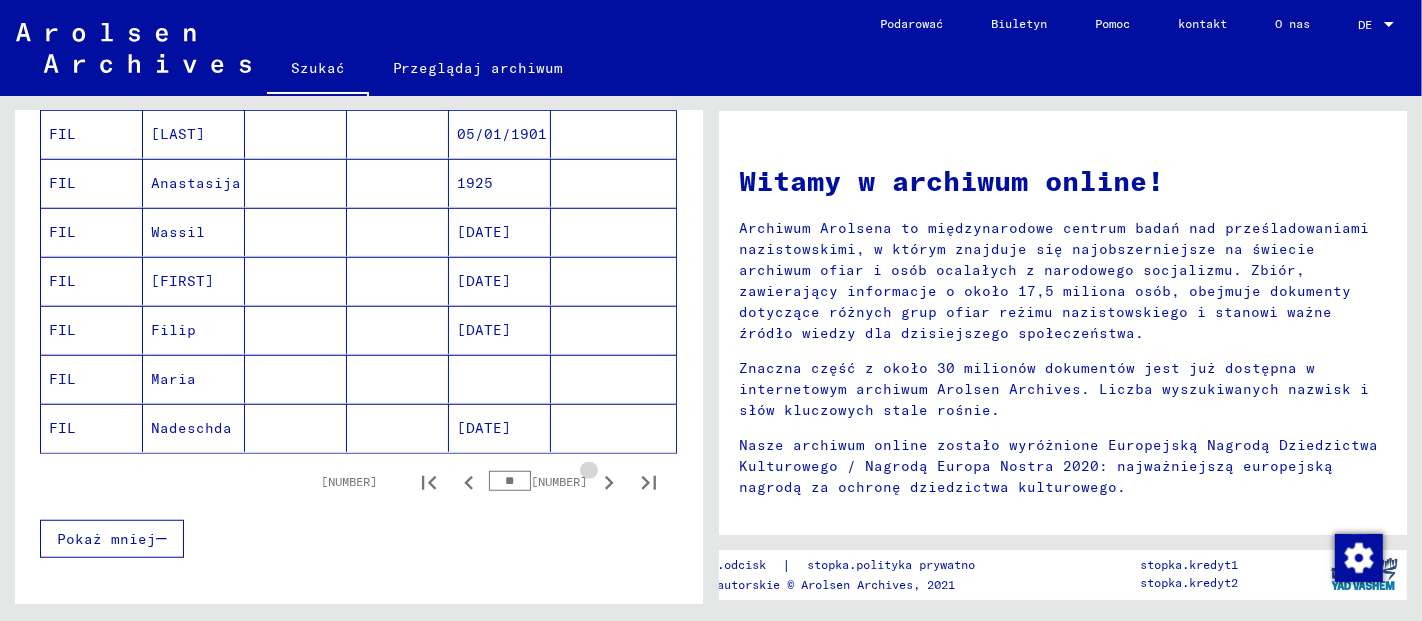 click 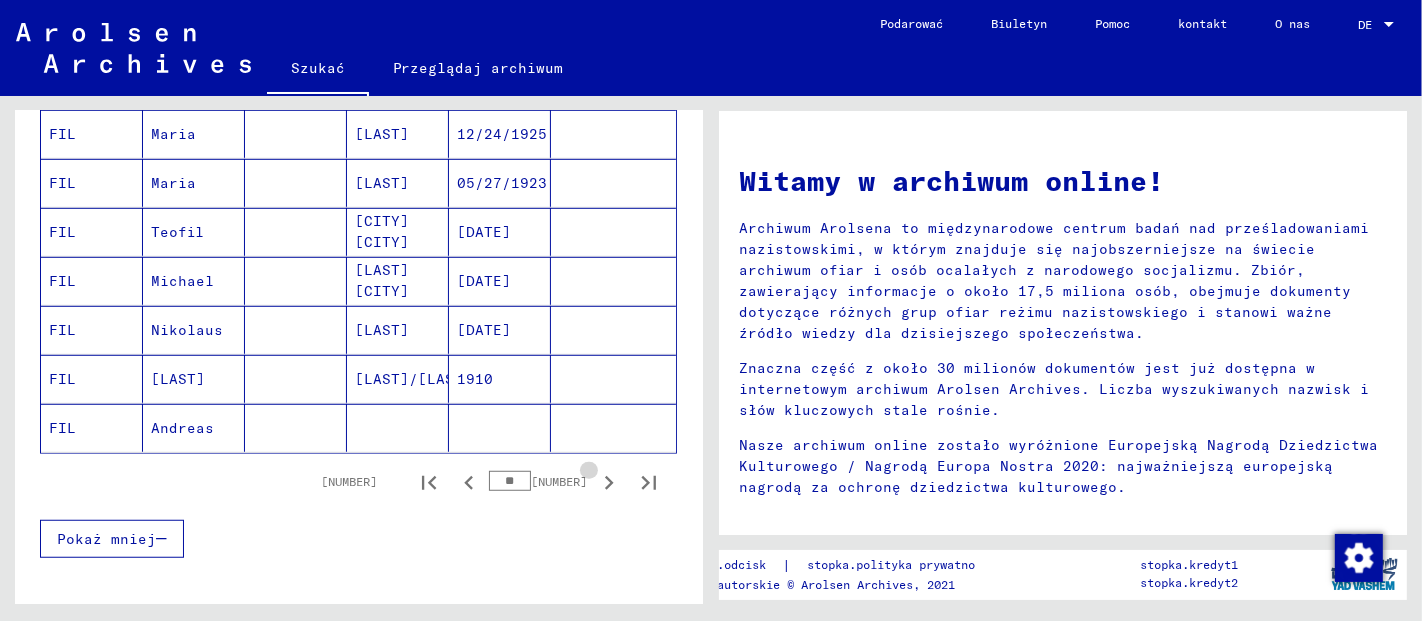 click 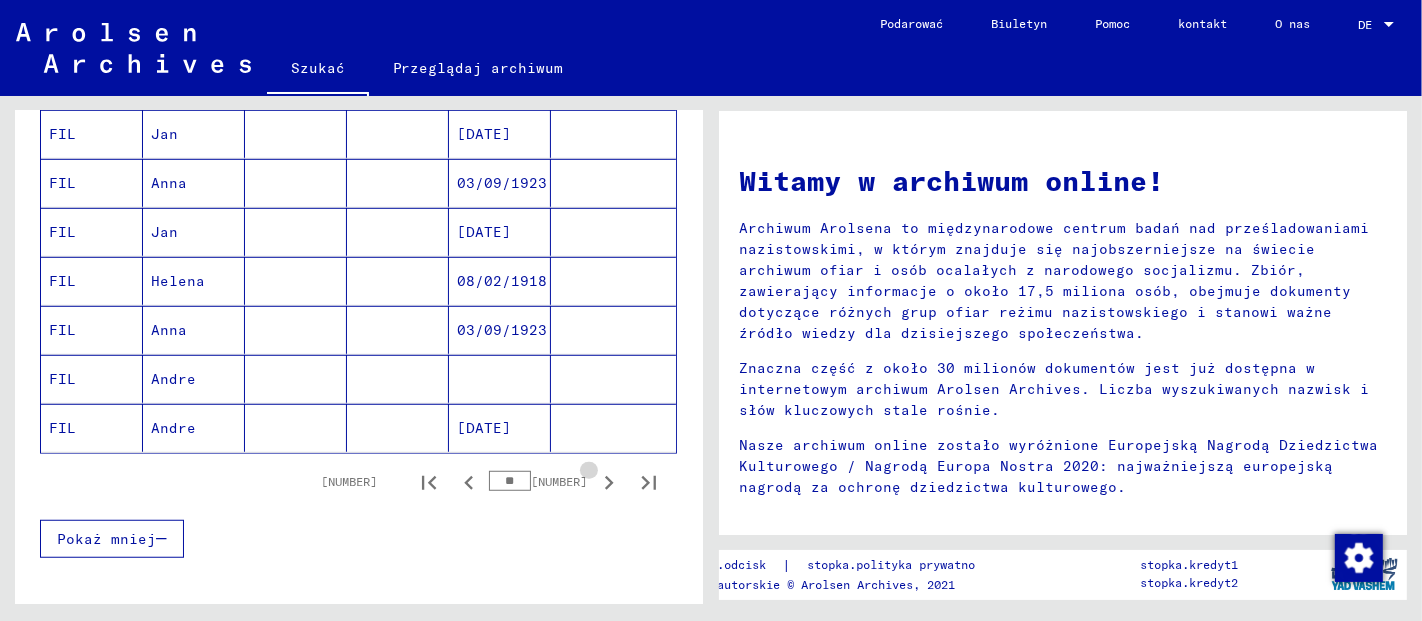 click 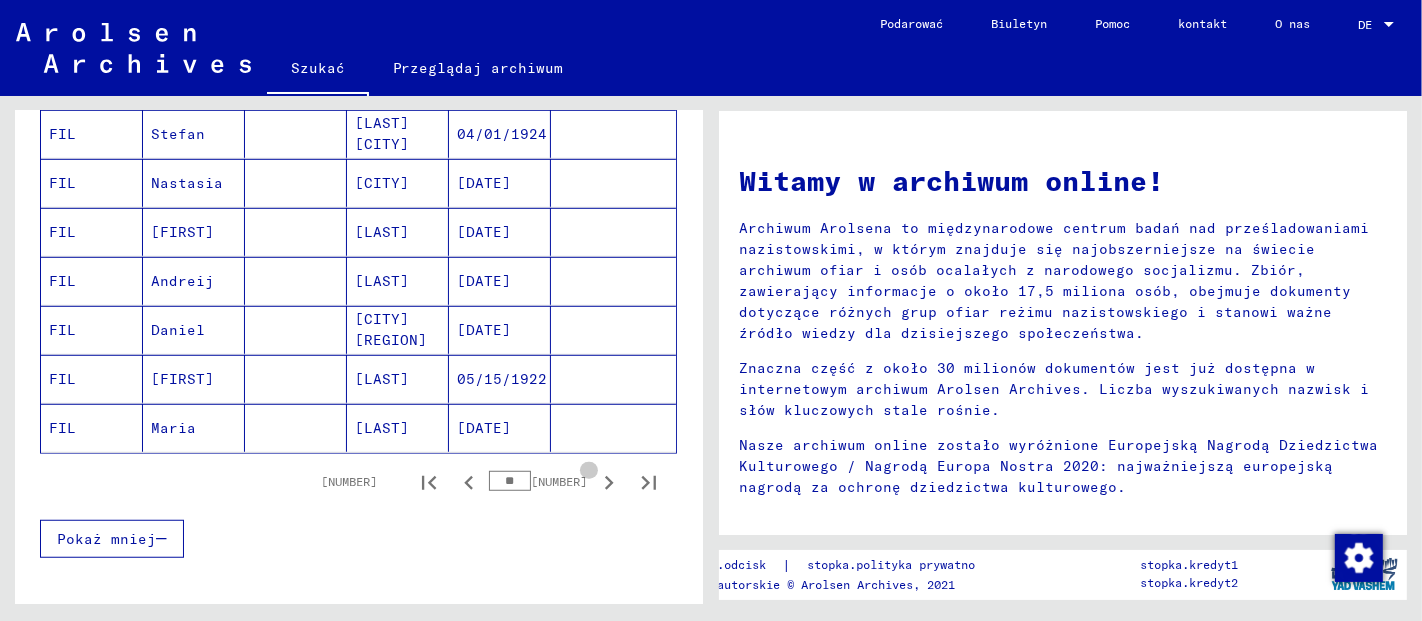 click 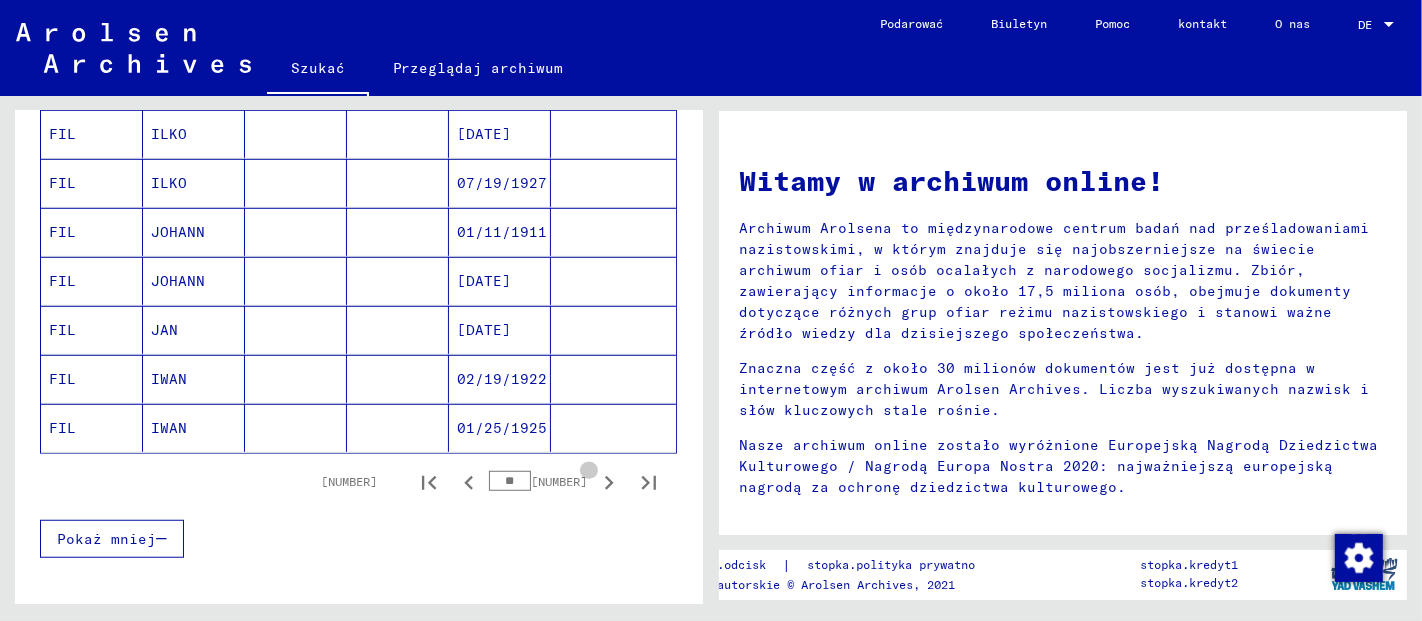 click 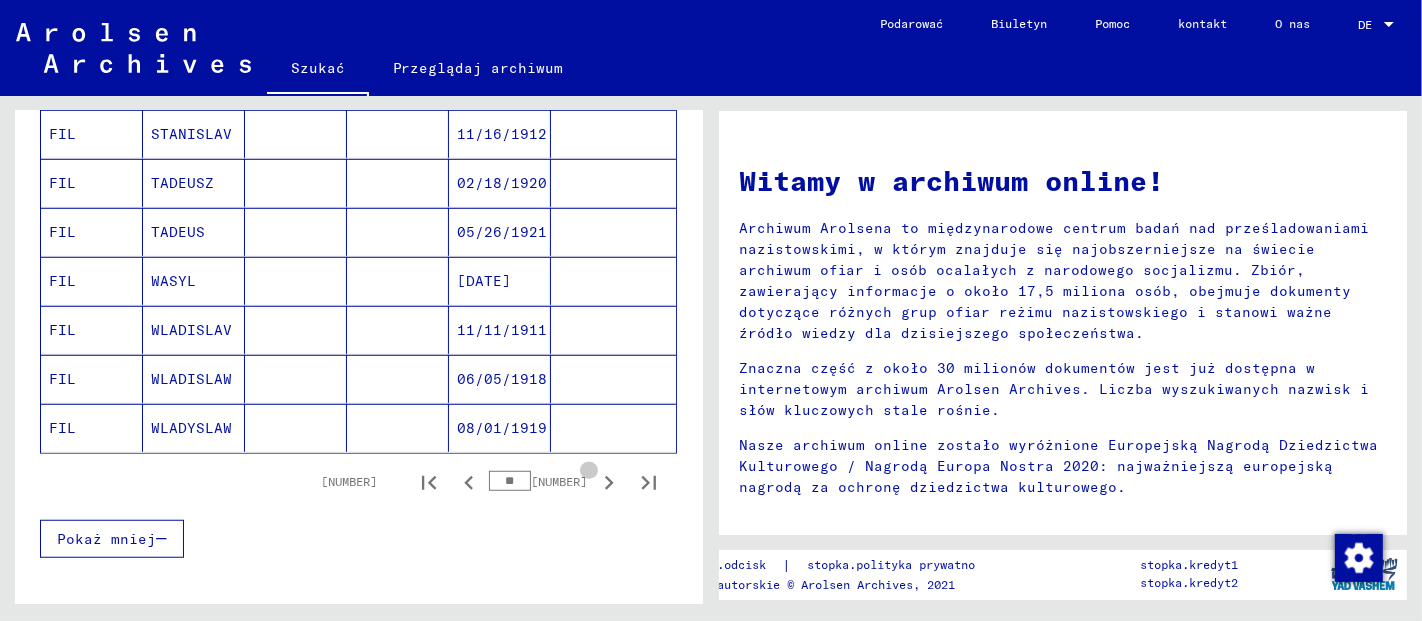 click 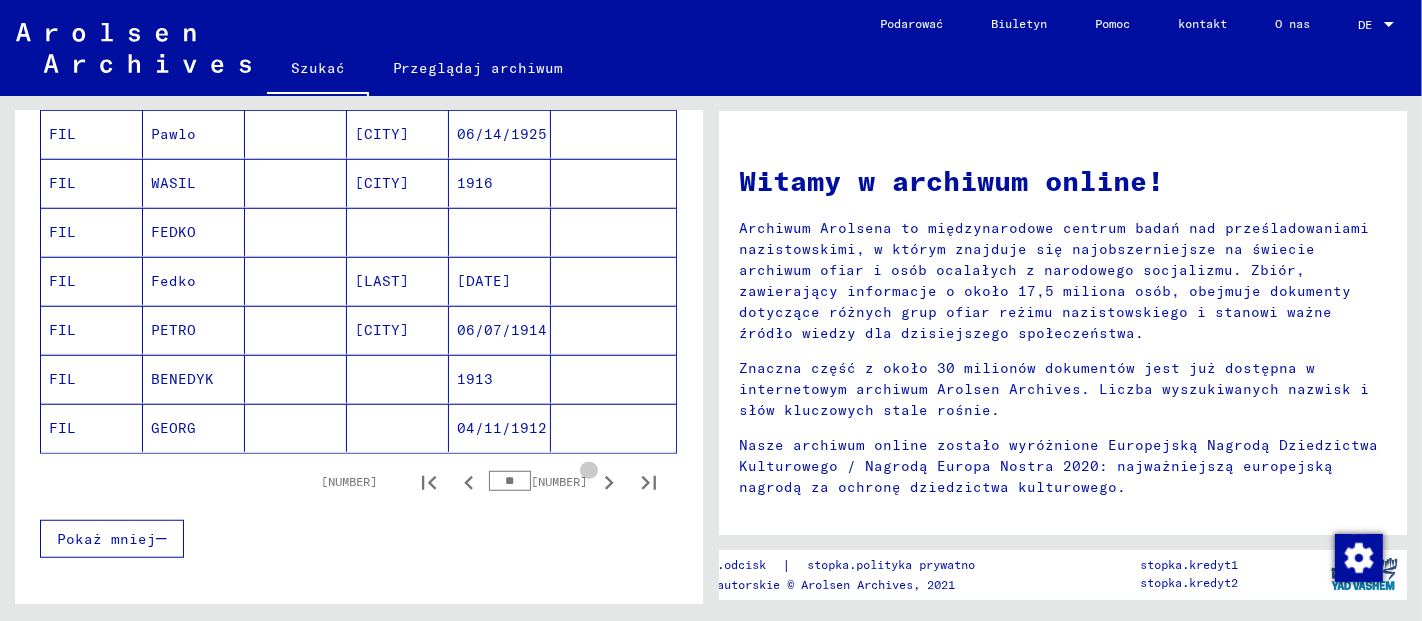 click 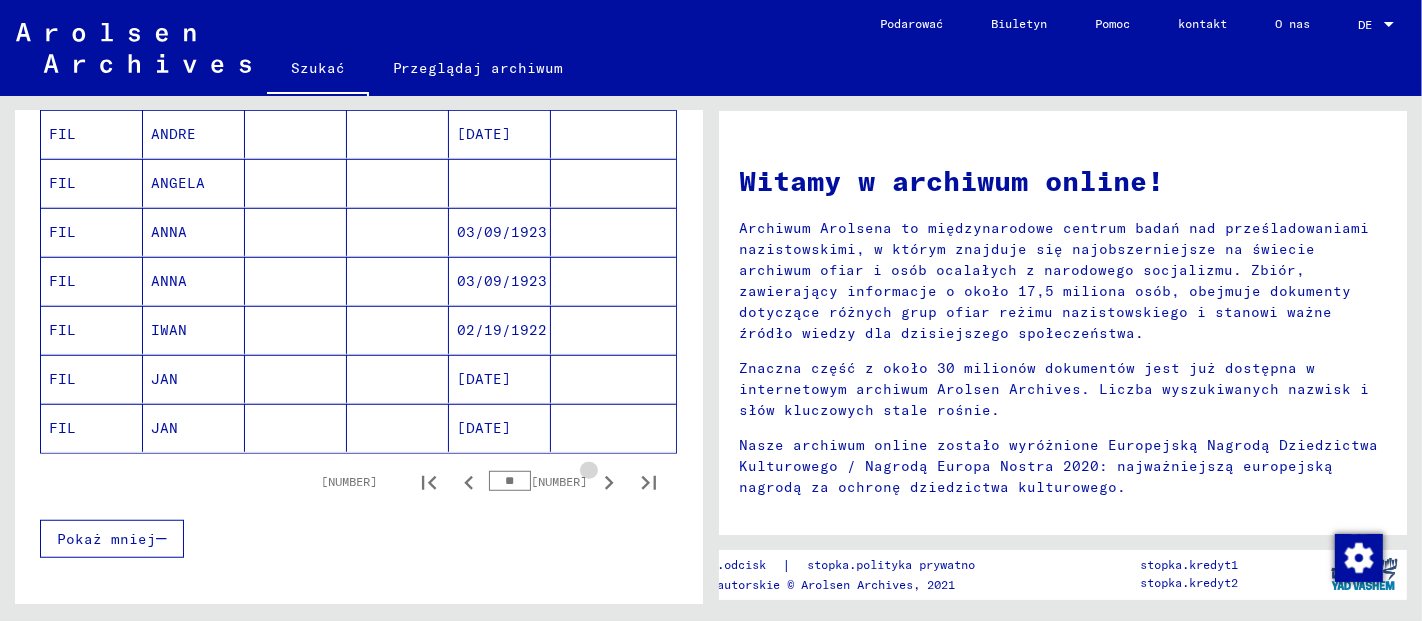click 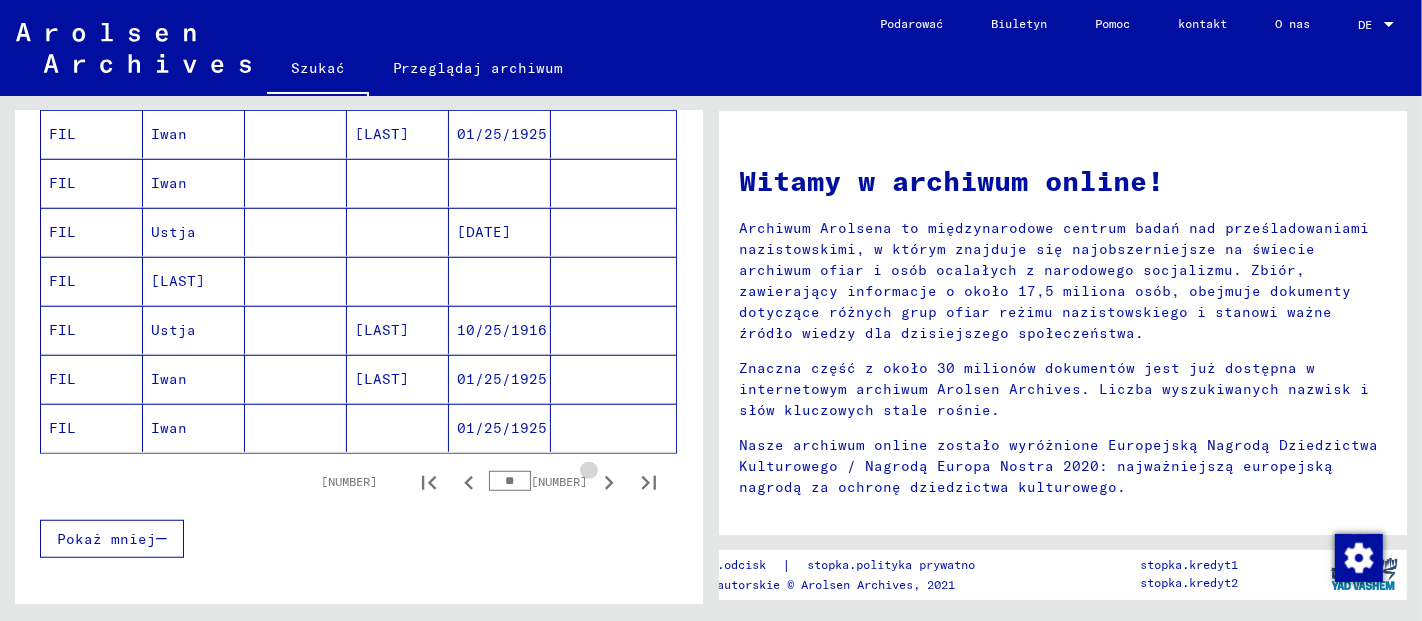 click 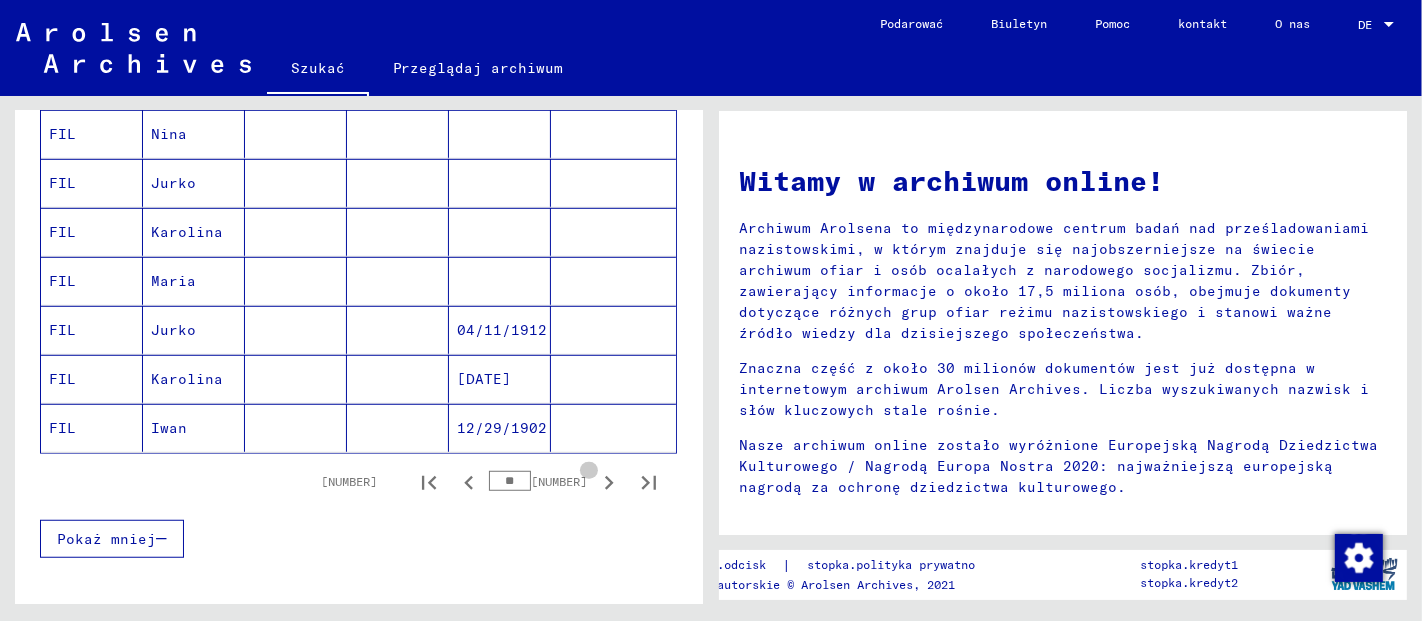 click 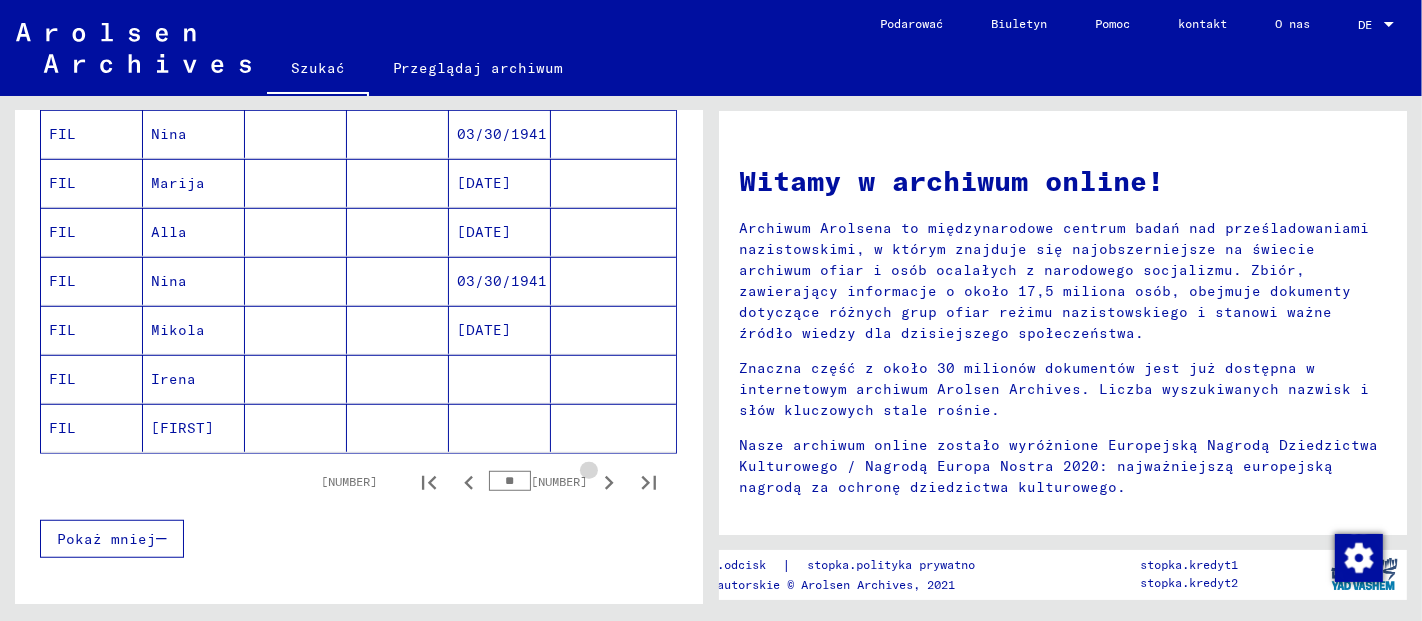 click 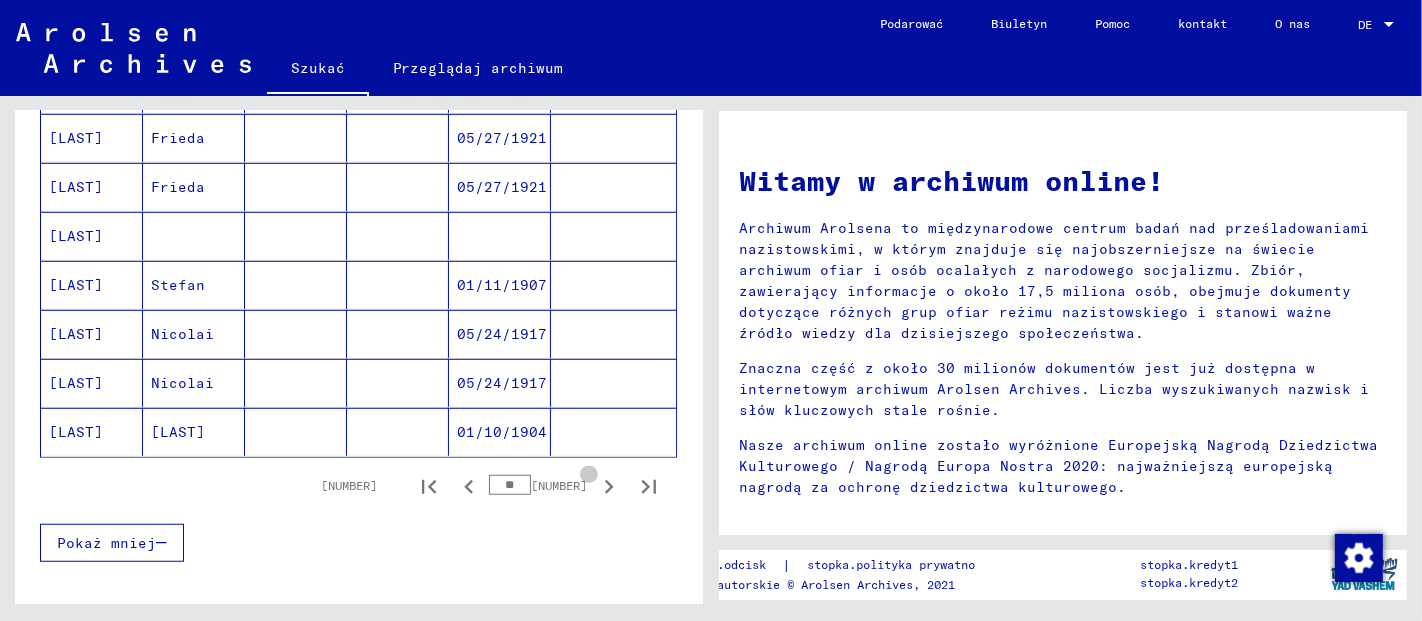 click 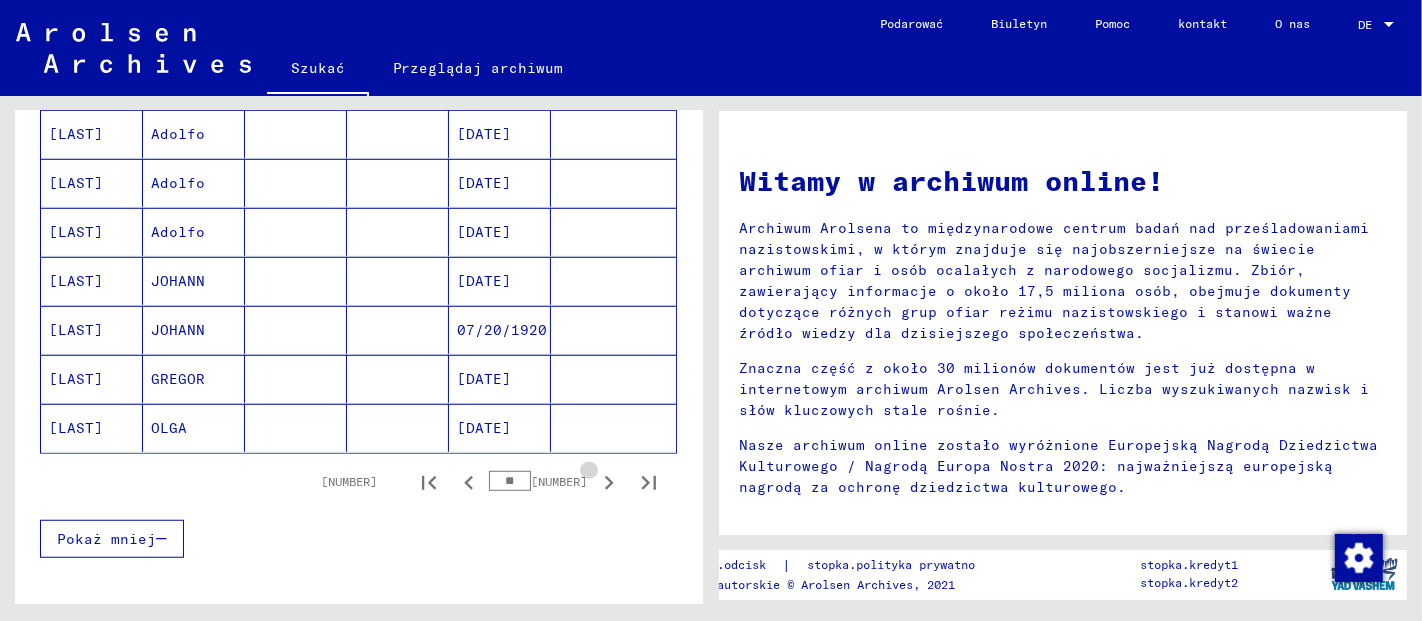 click 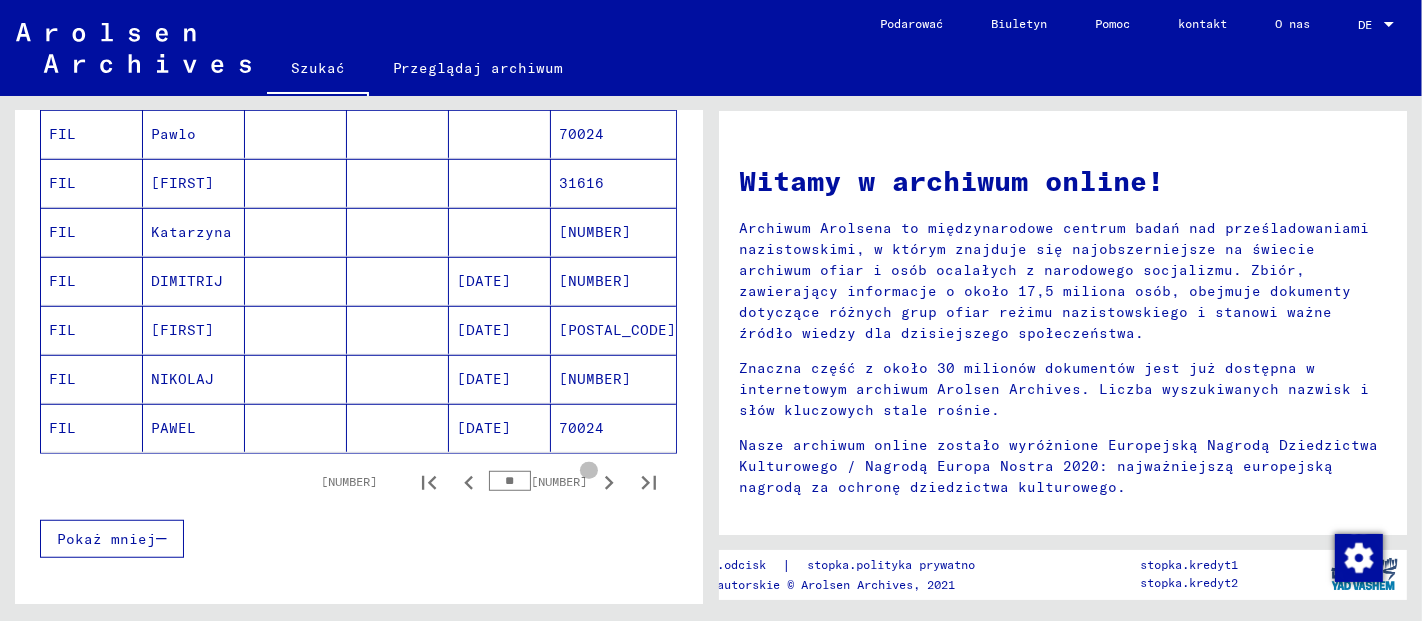 click 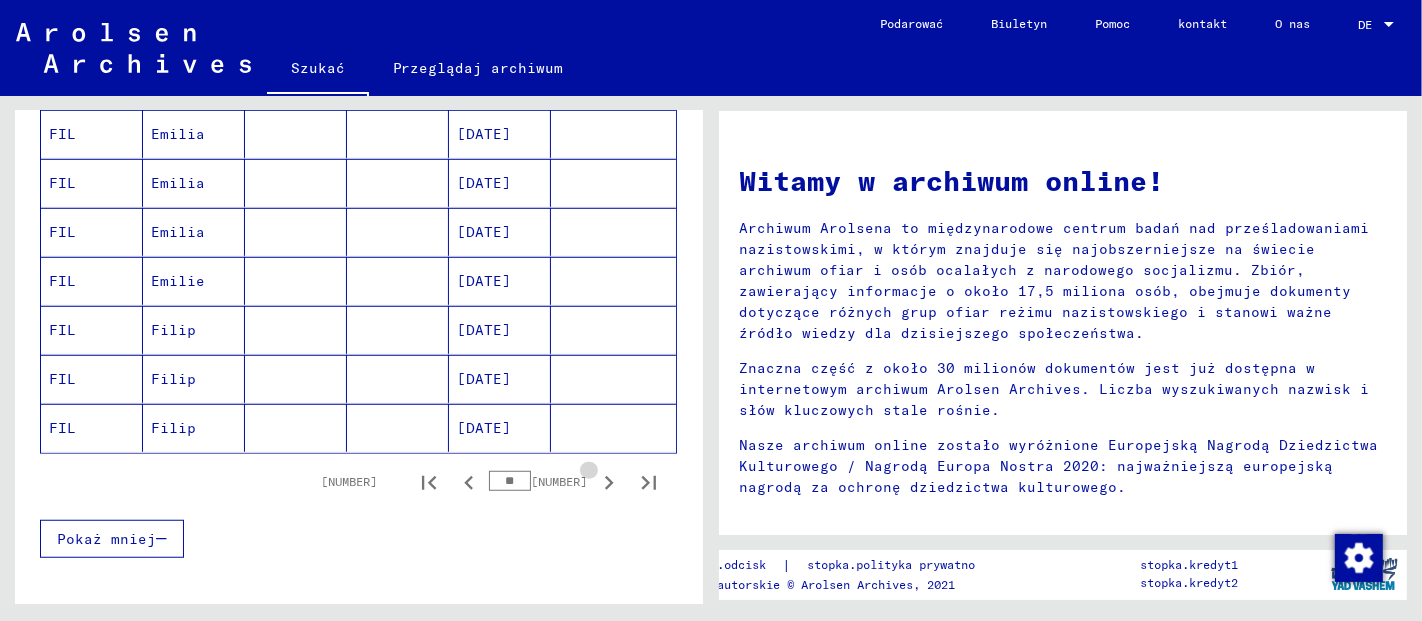 click 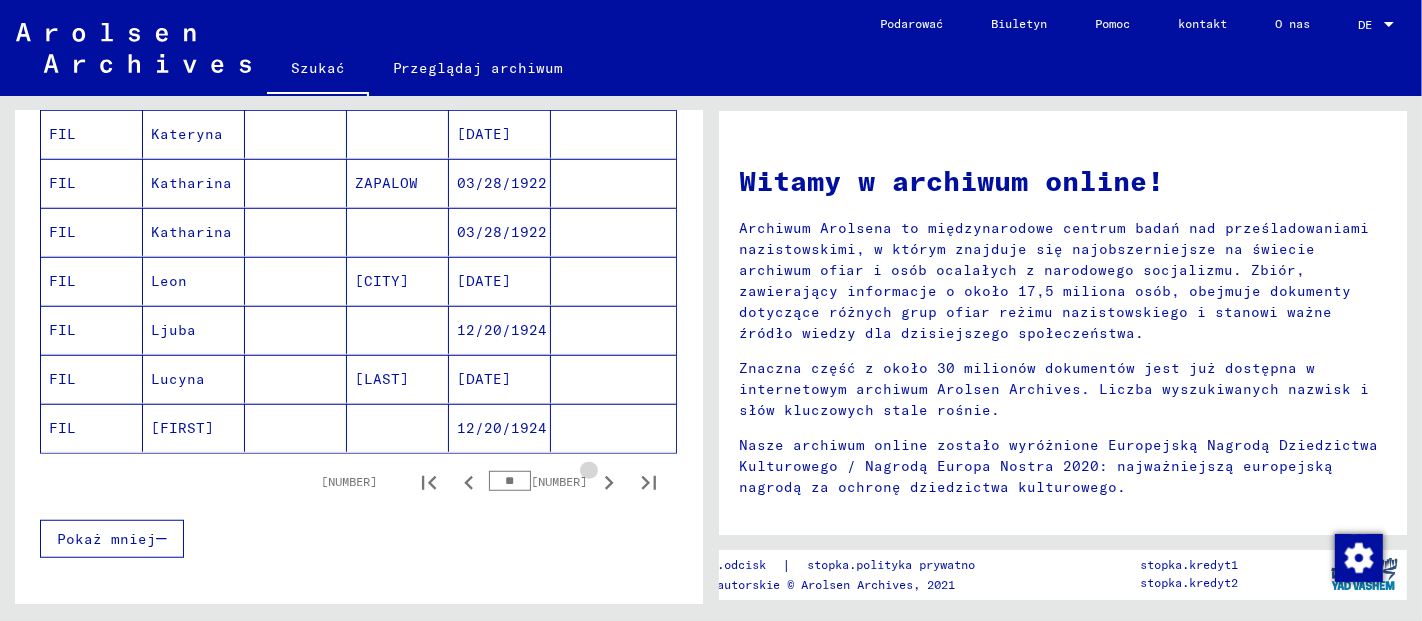 click 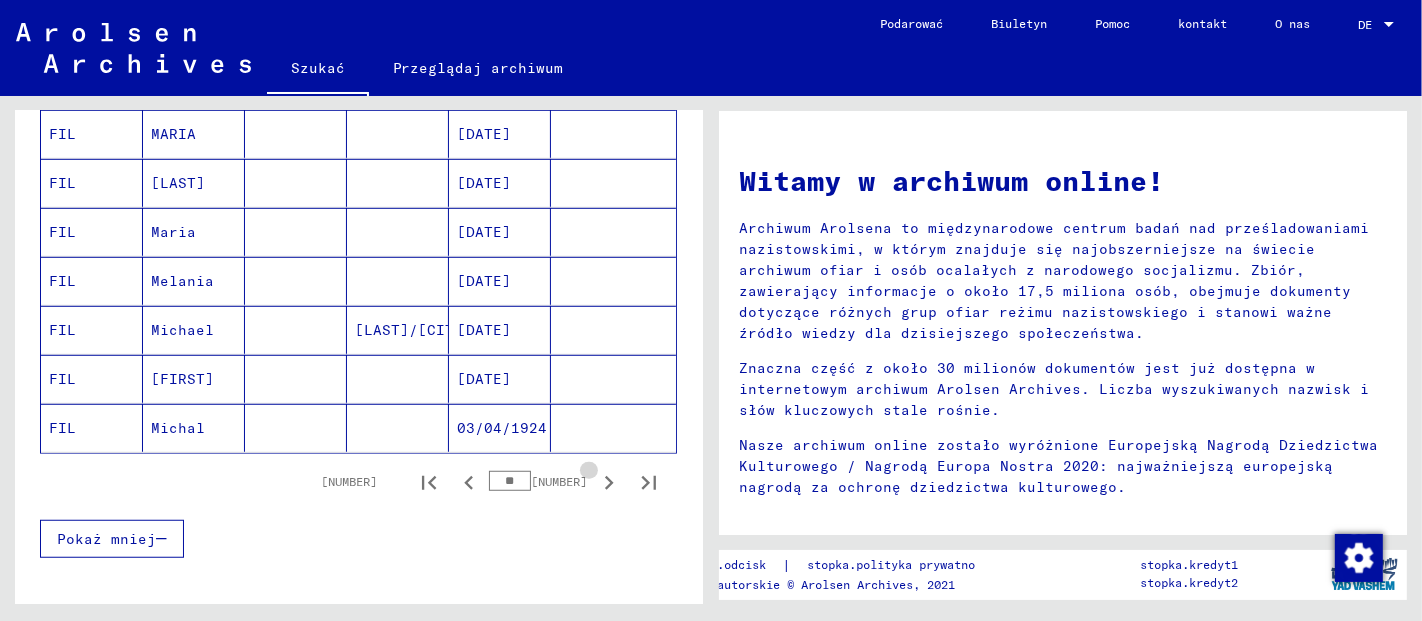 click 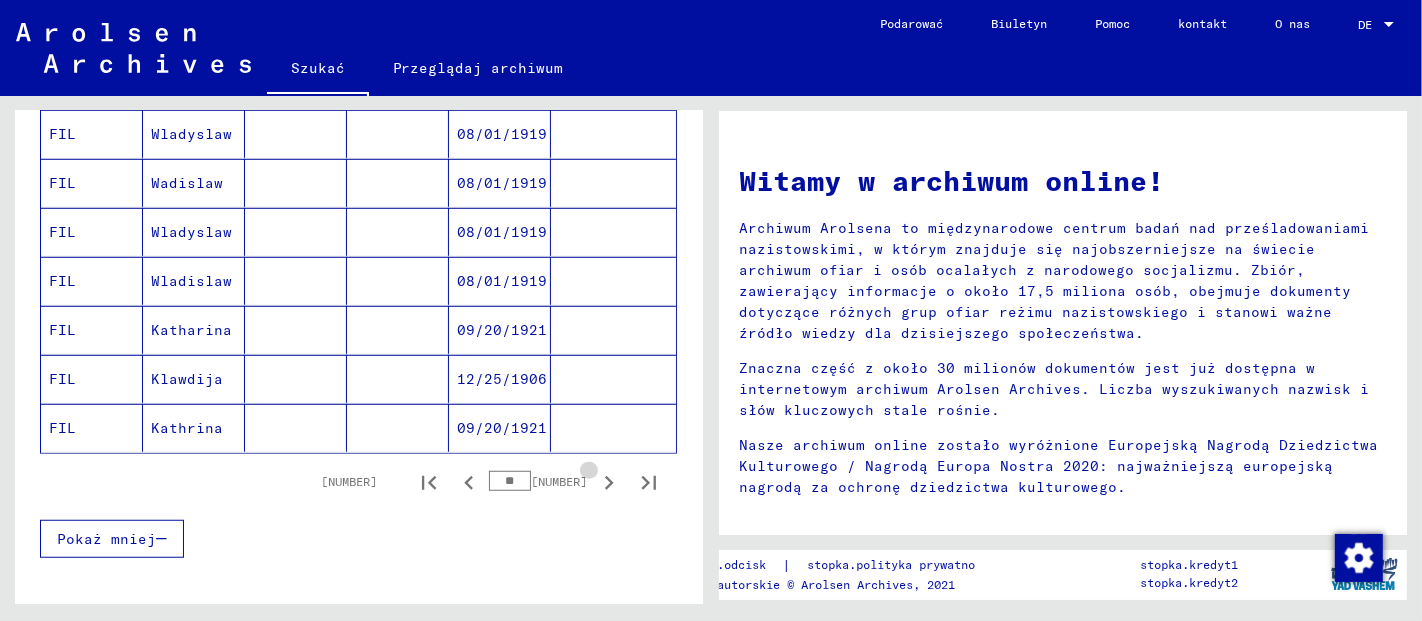 click 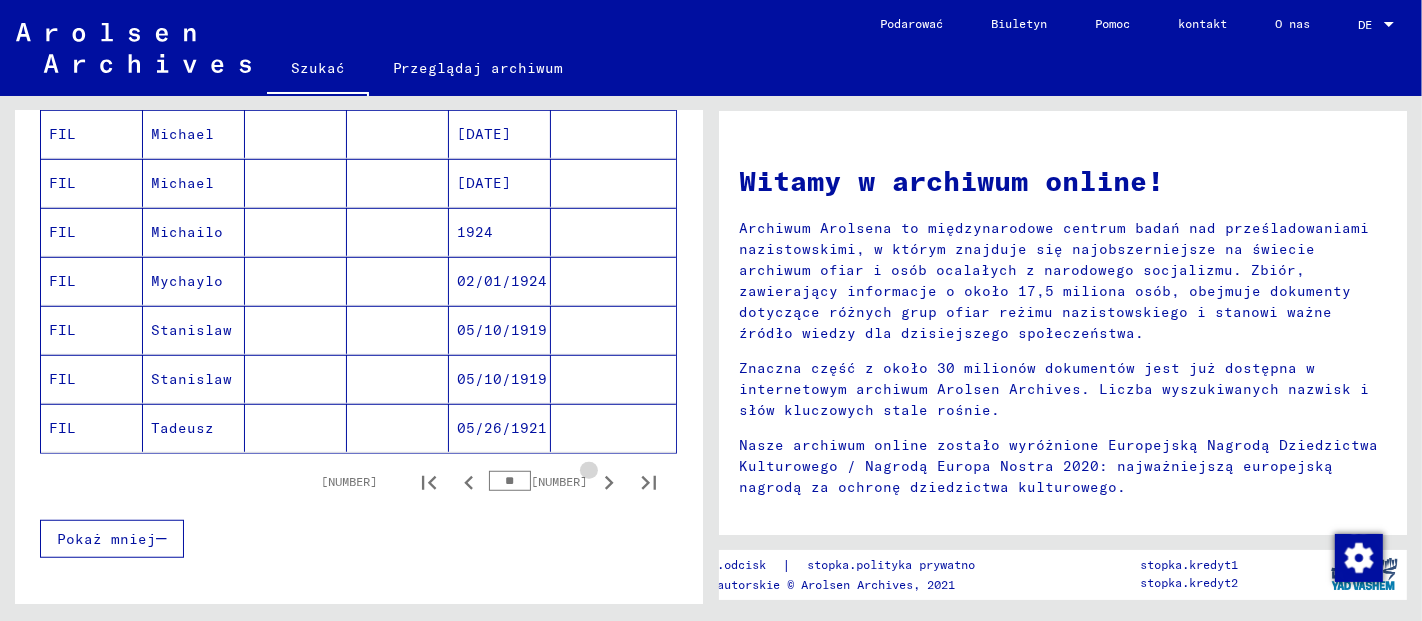 click 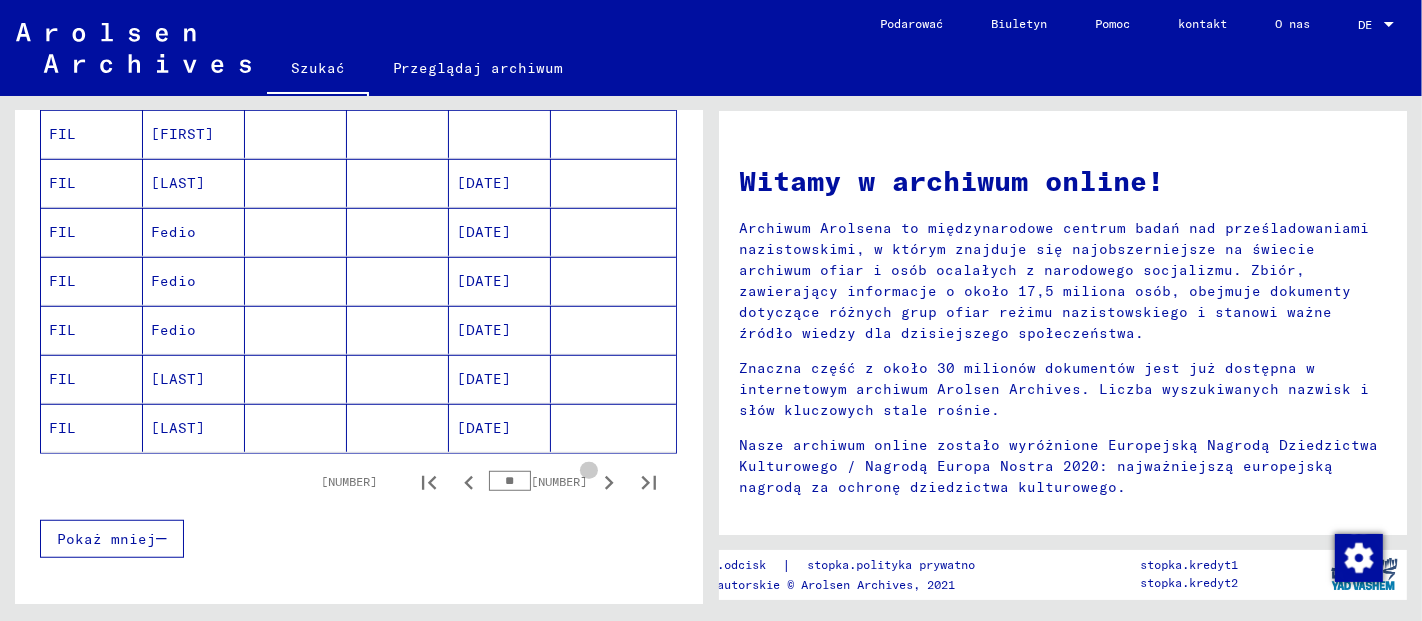 click 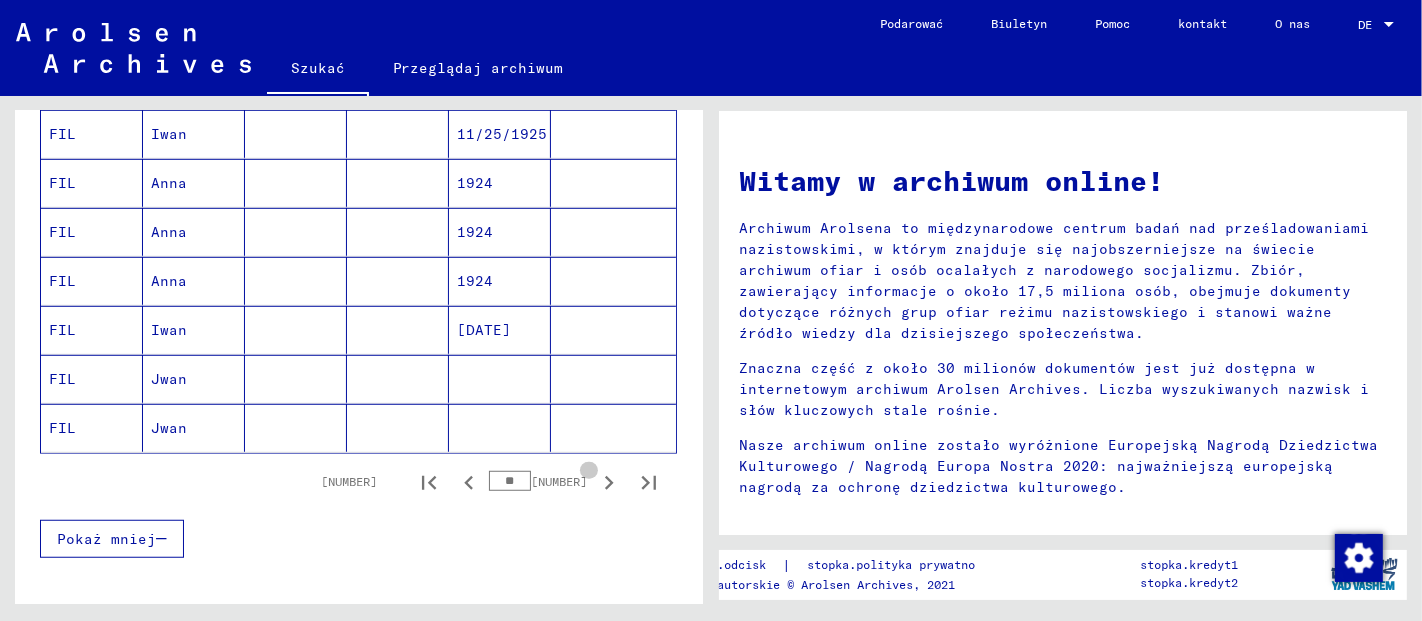 click 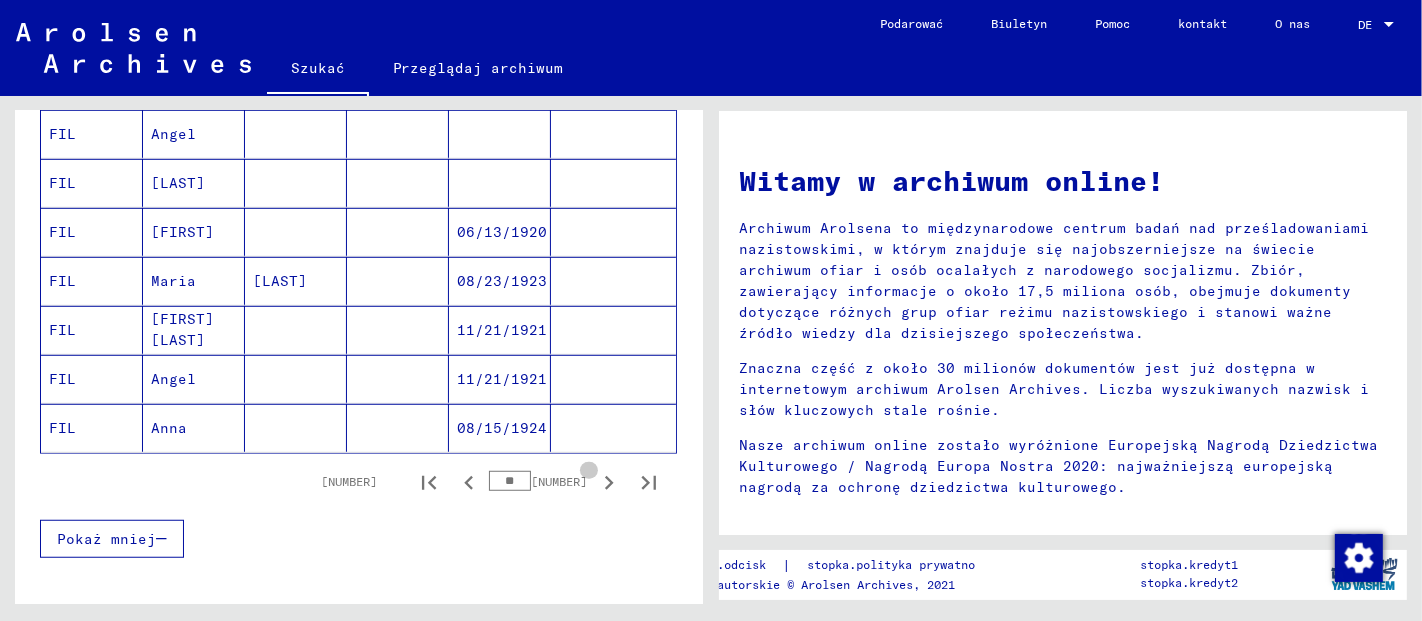 click 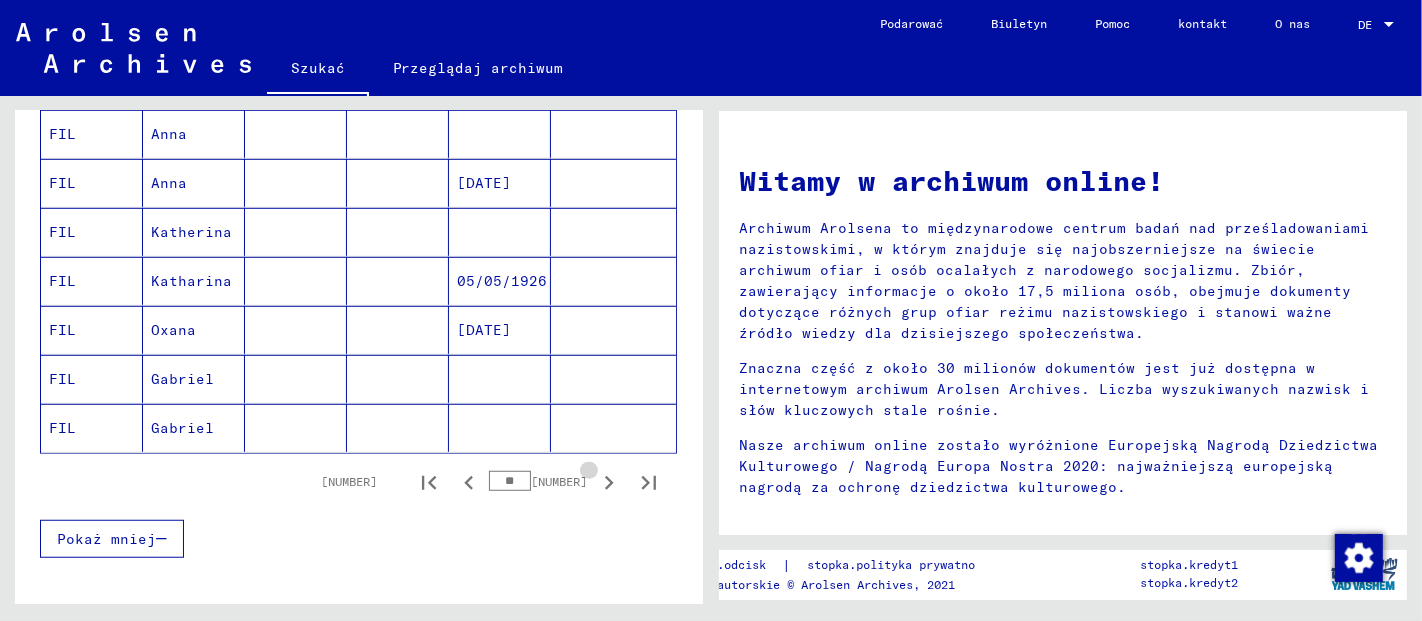 click 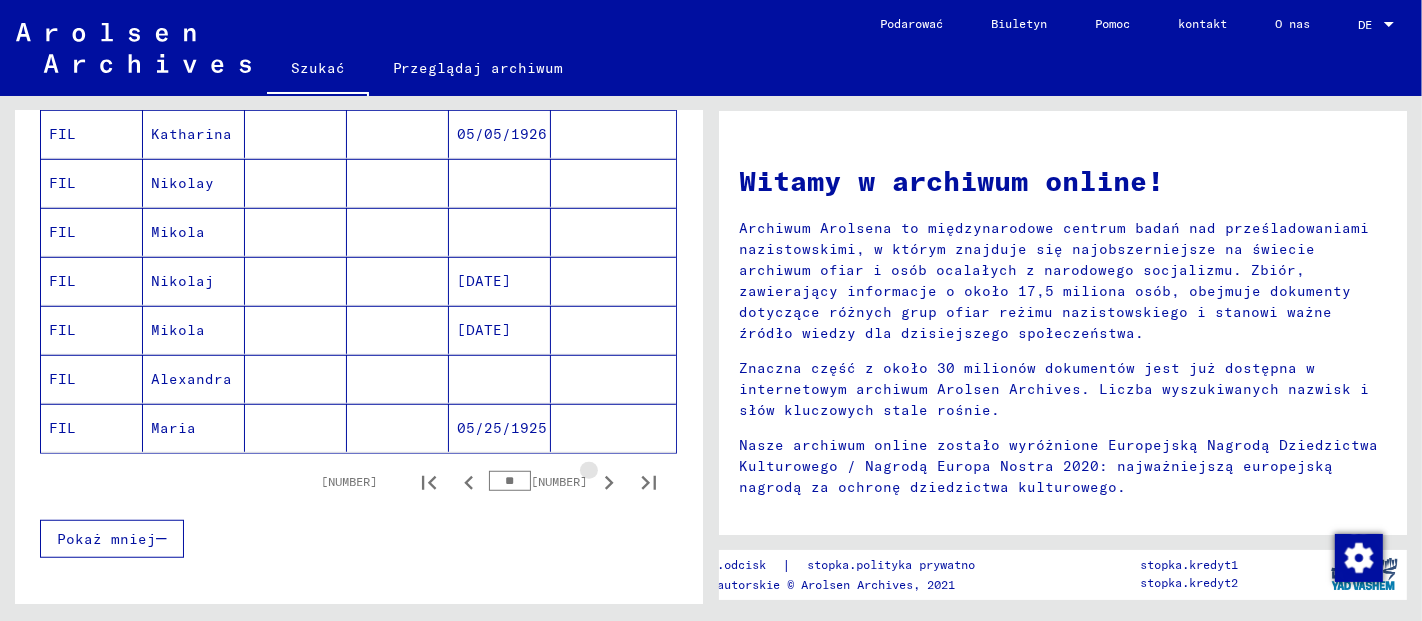 click 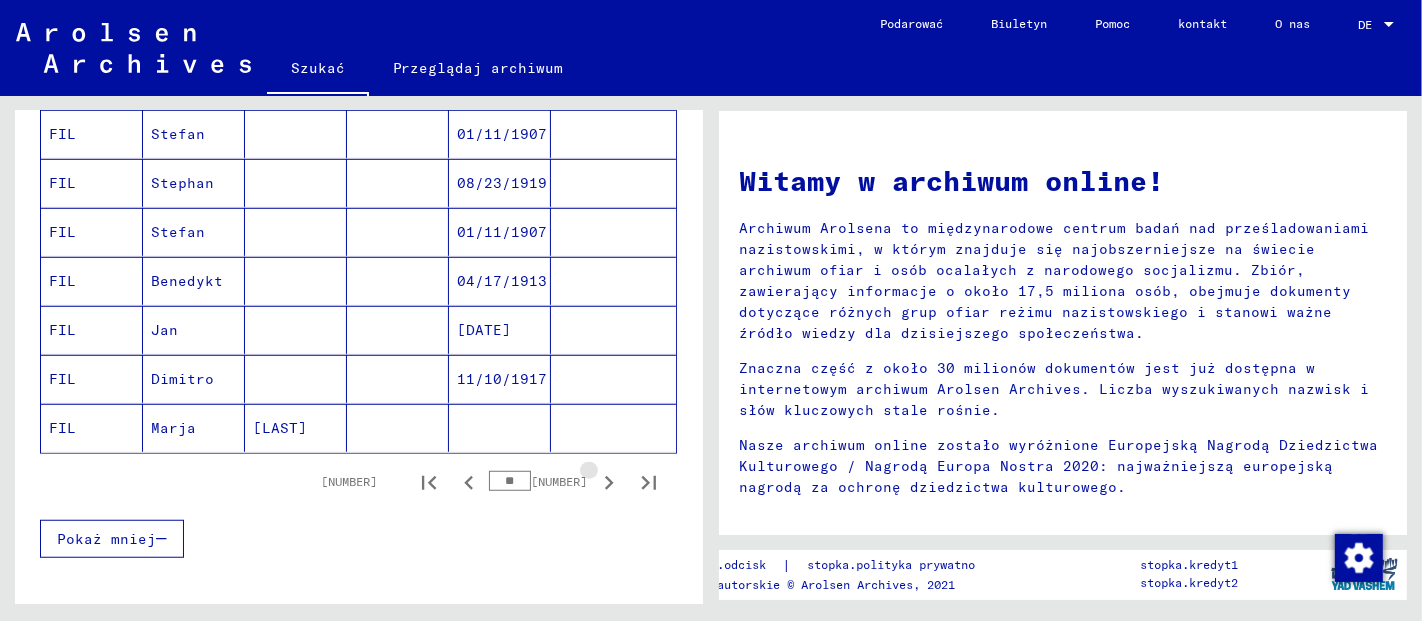 click 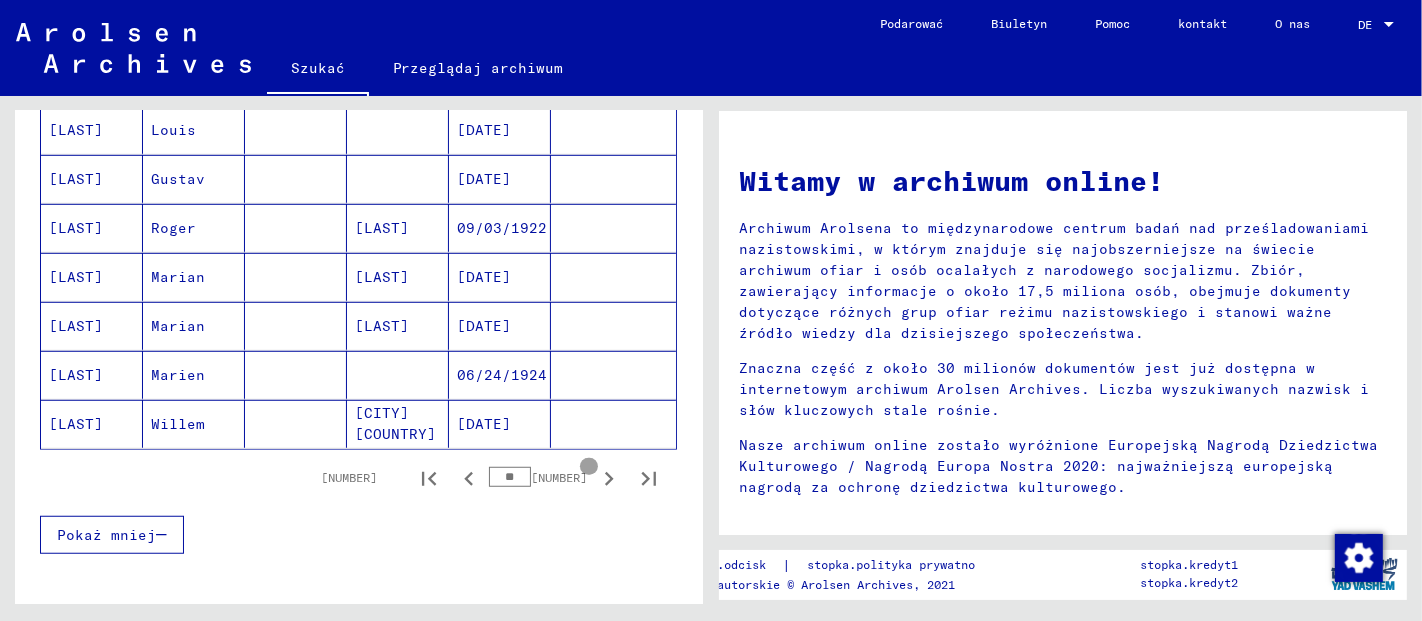 click 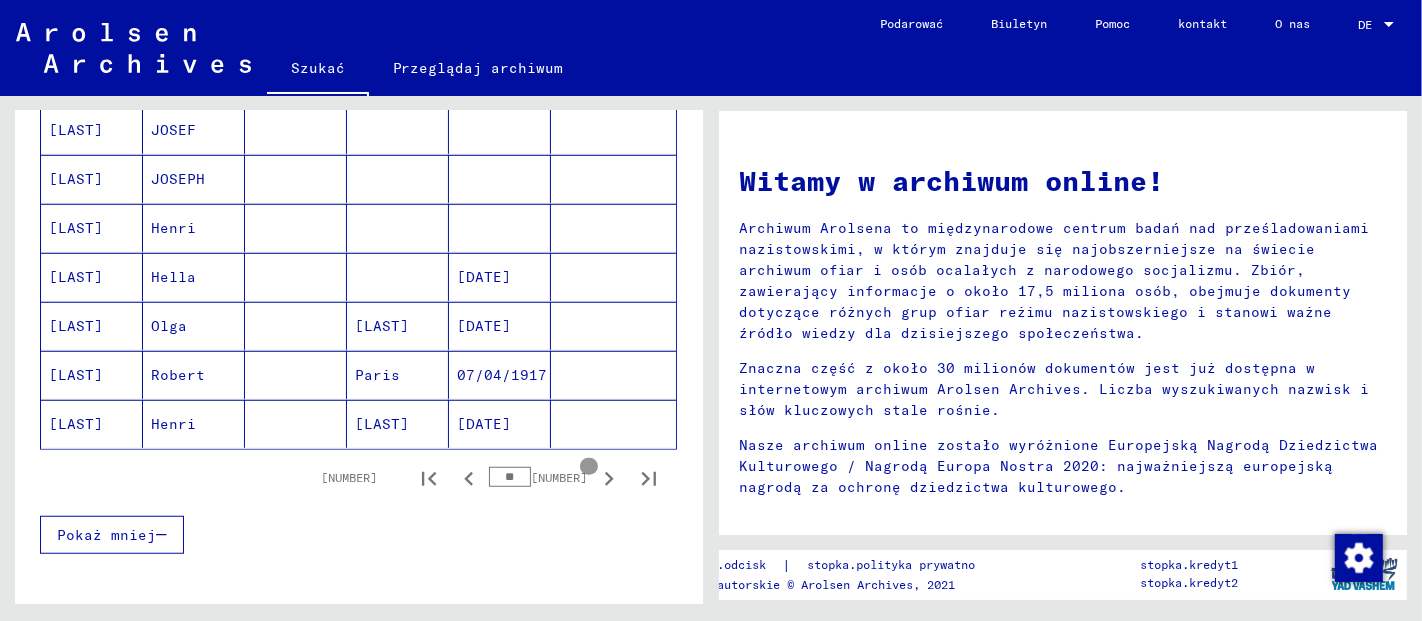 scroll, scrollTop: 1185, scrollLeft: 0, axis: vertical 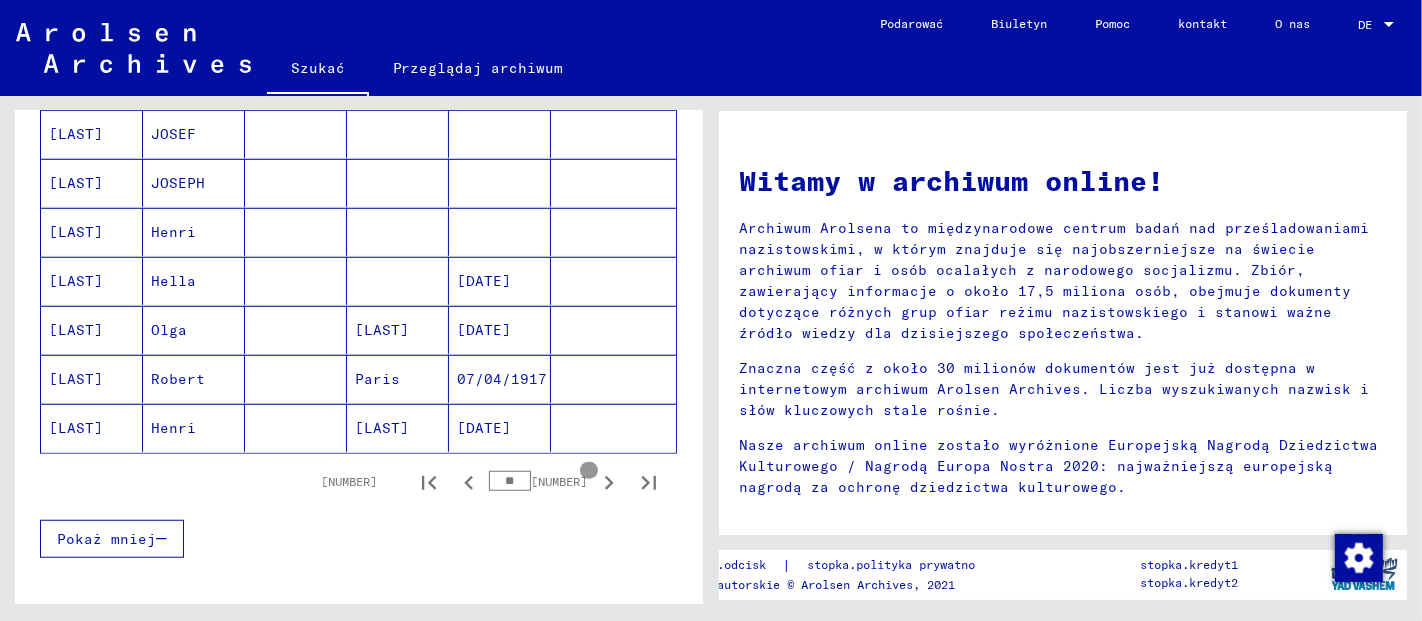 click 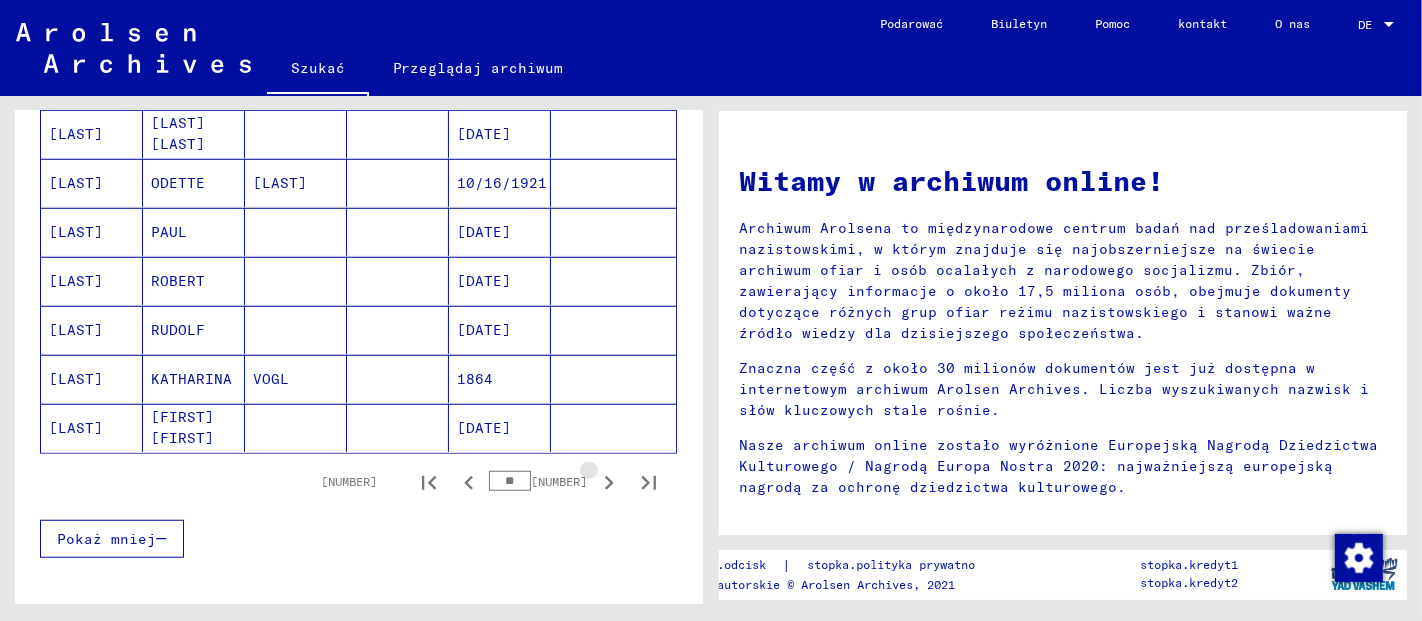 click 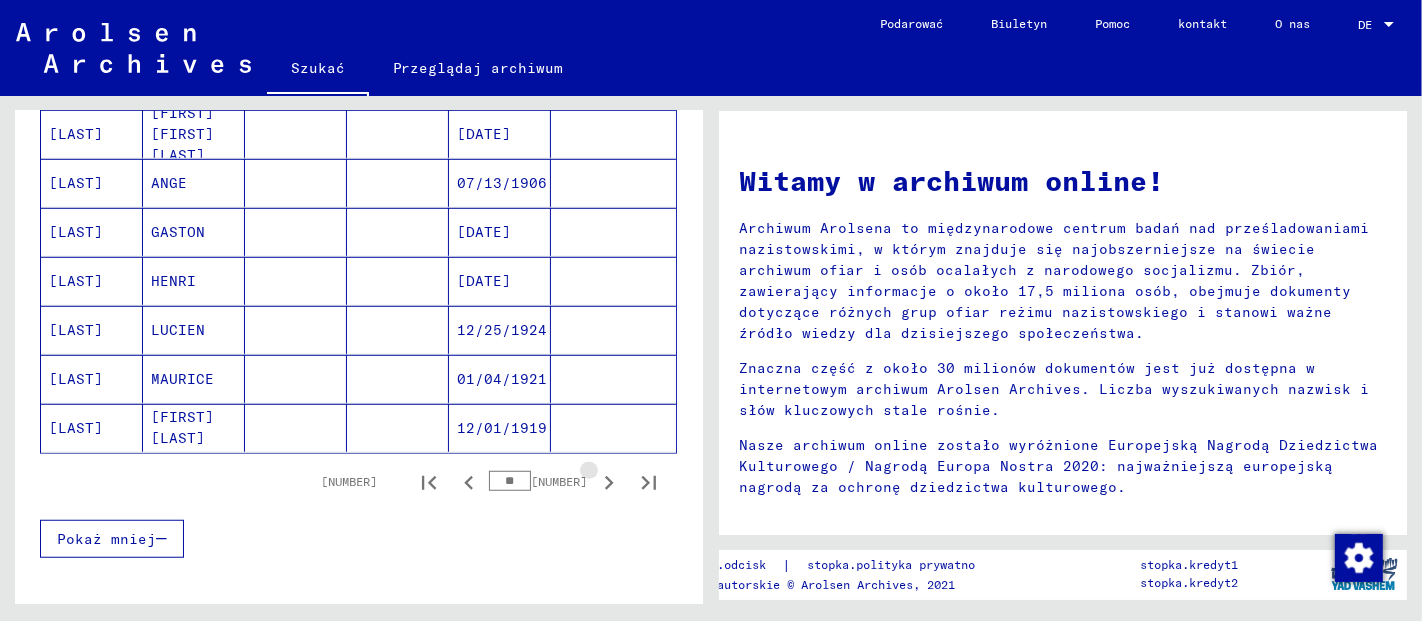 click 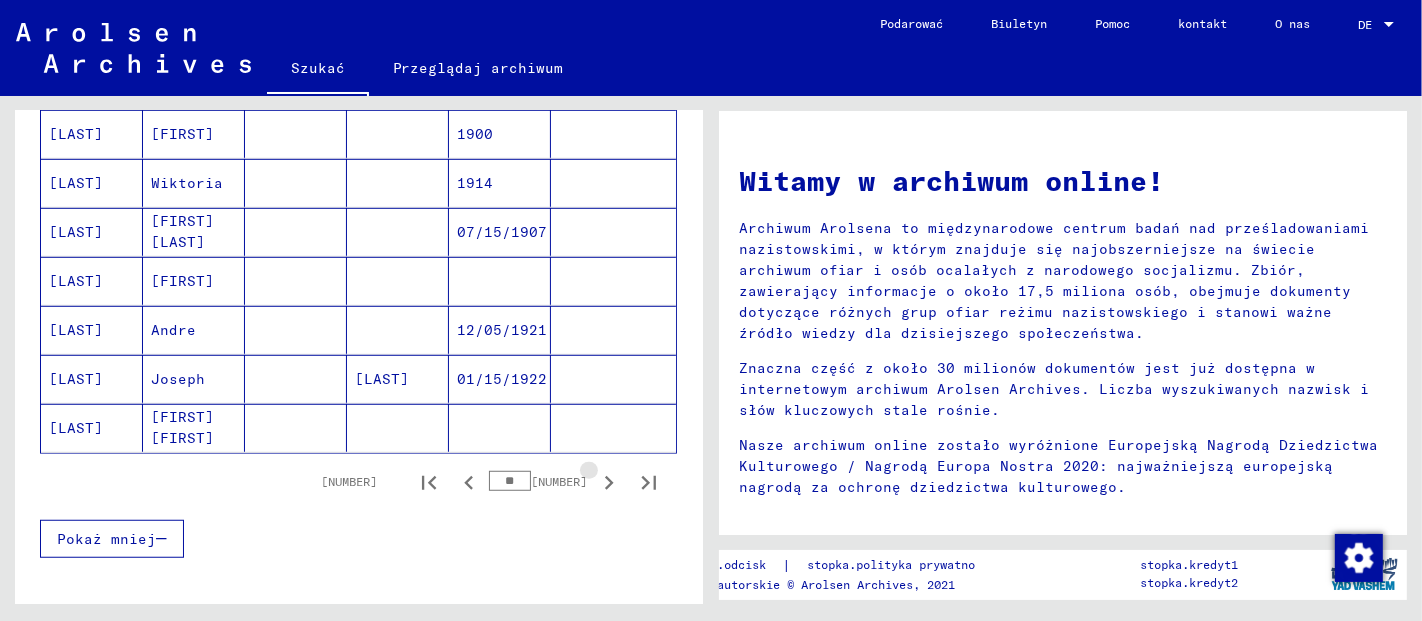 click 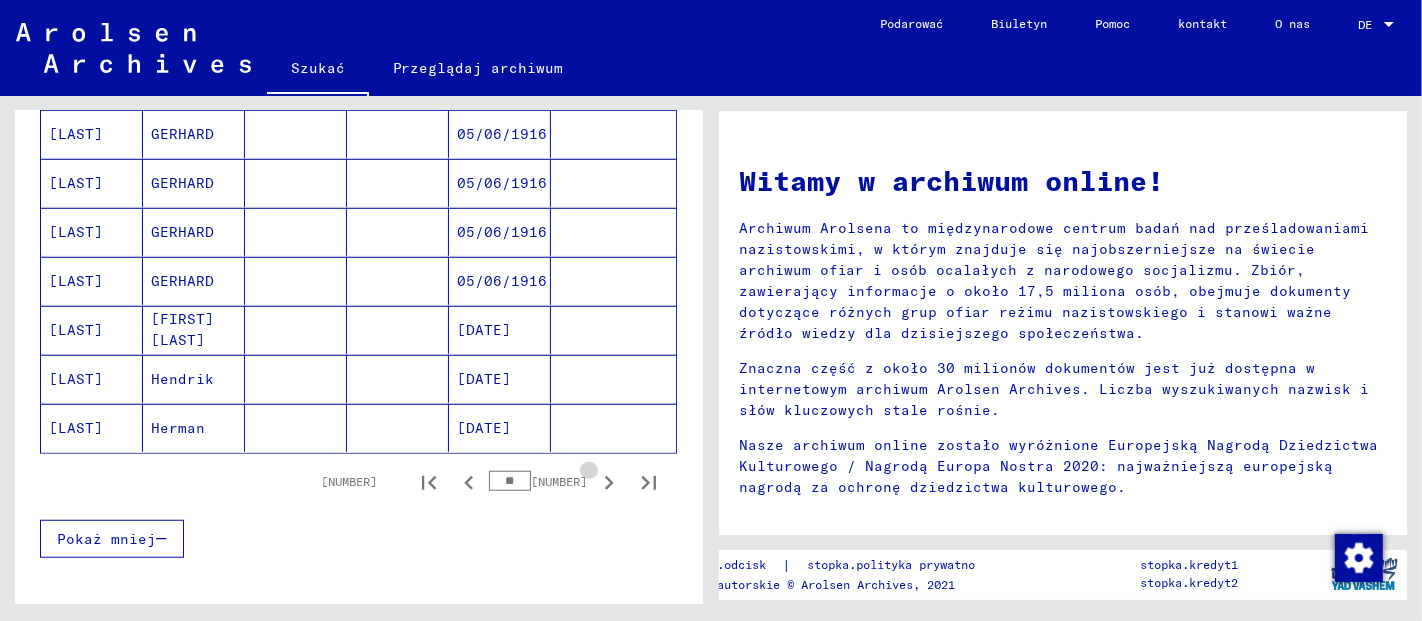 click 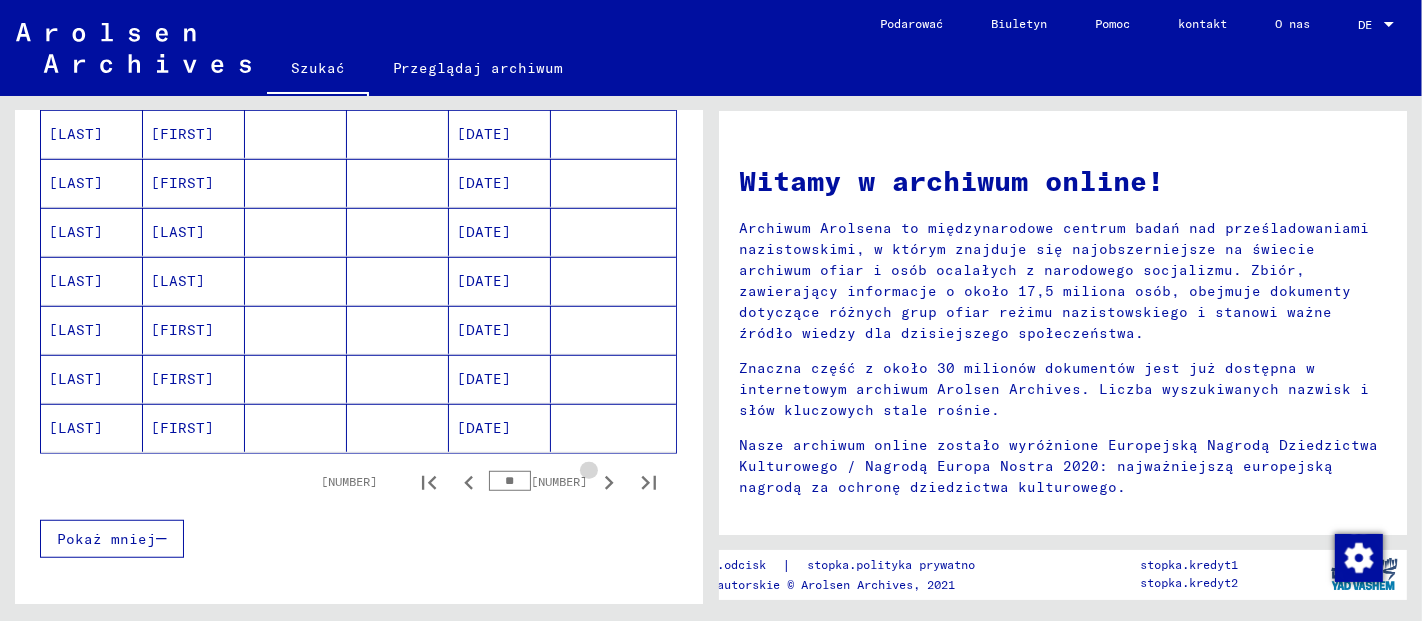 click 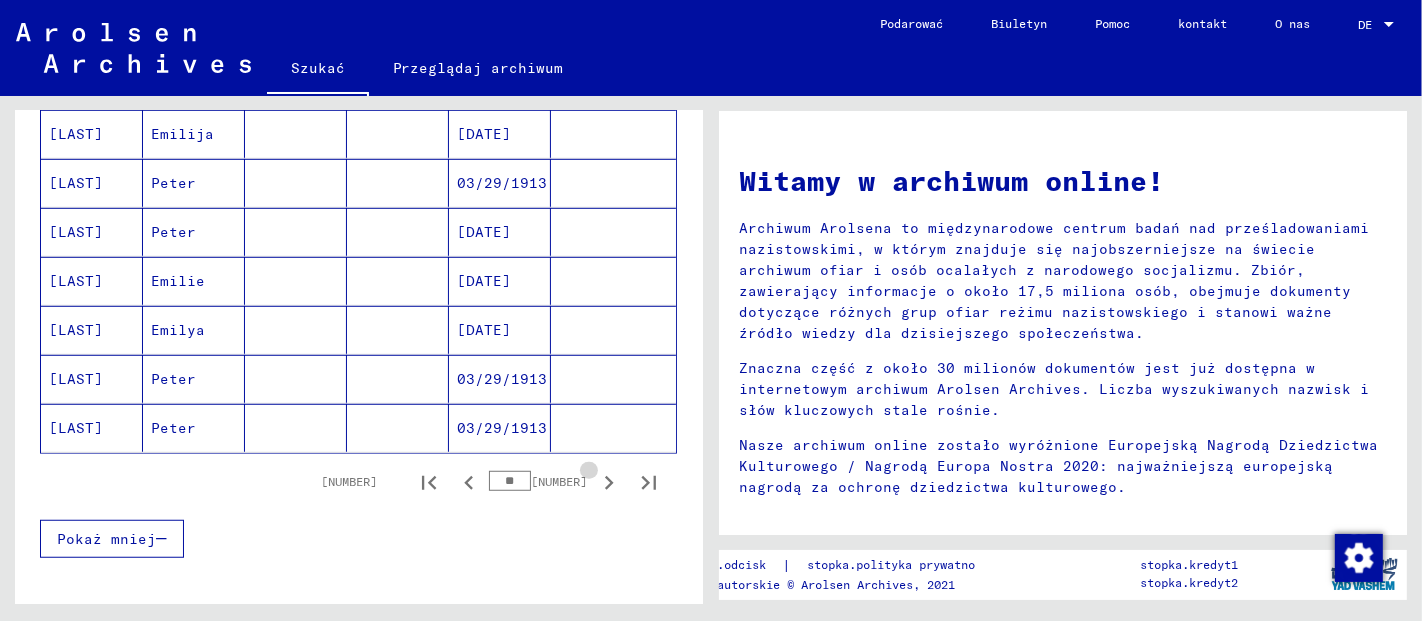 click 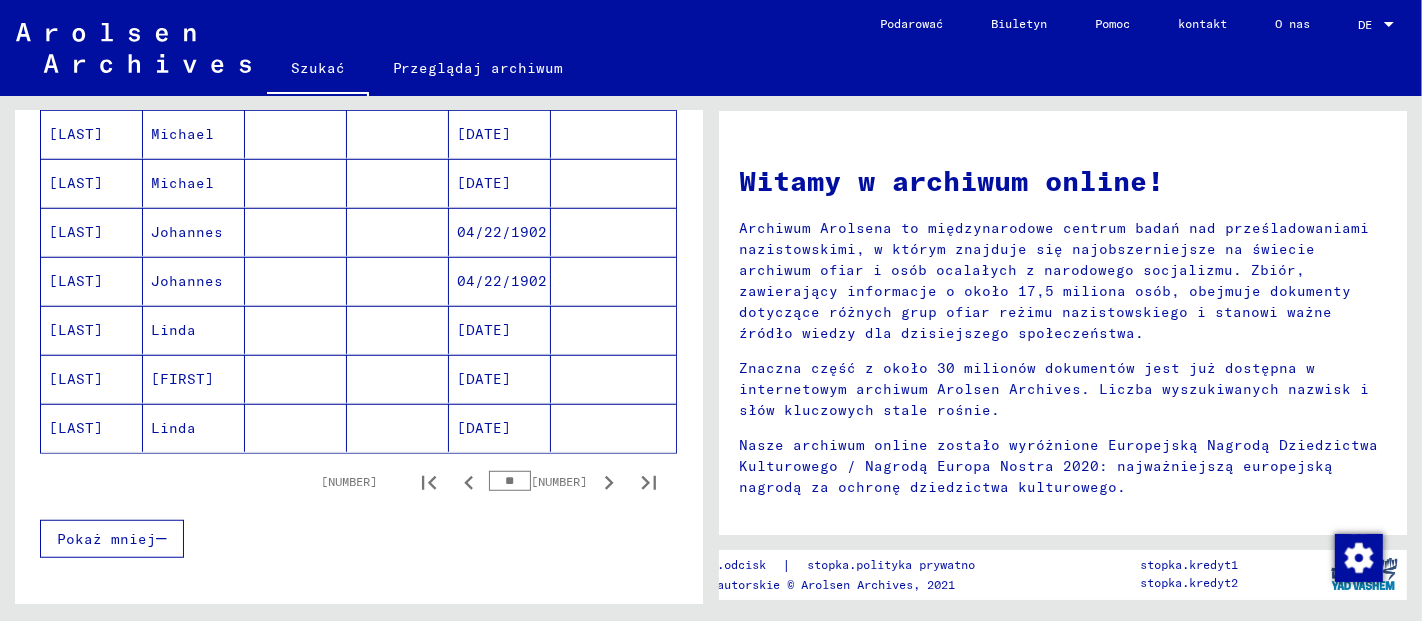 click 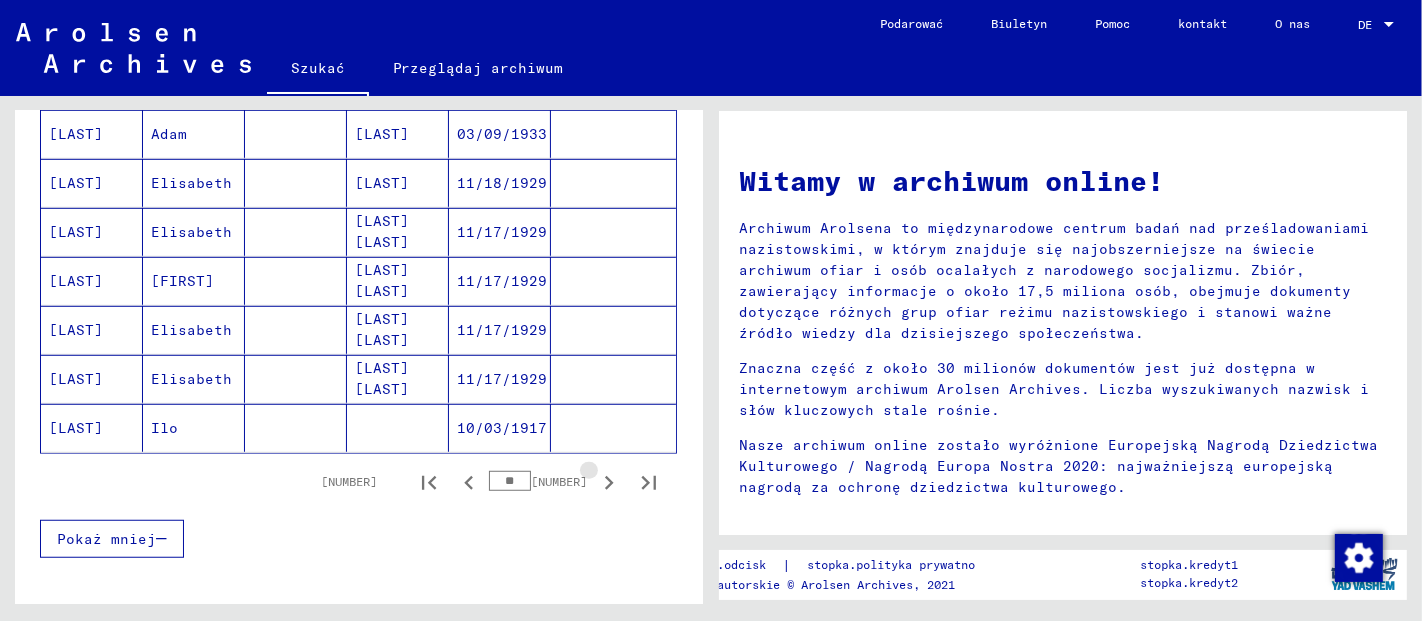 click 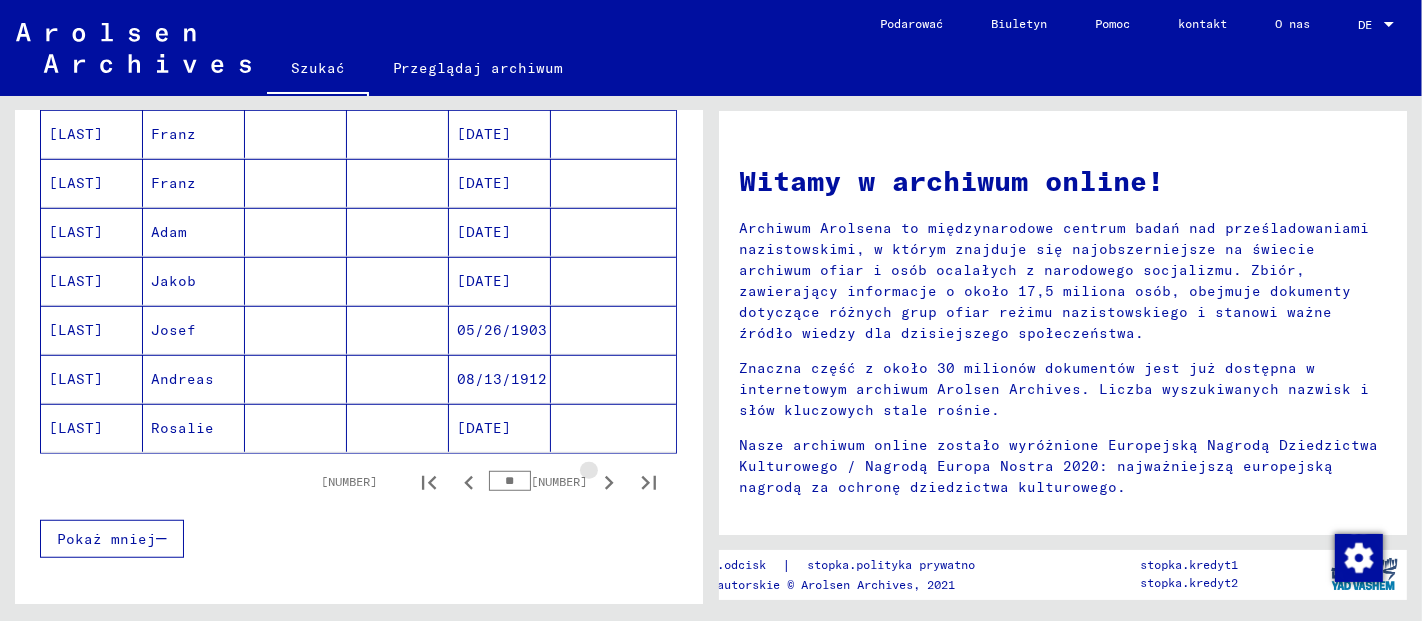 click 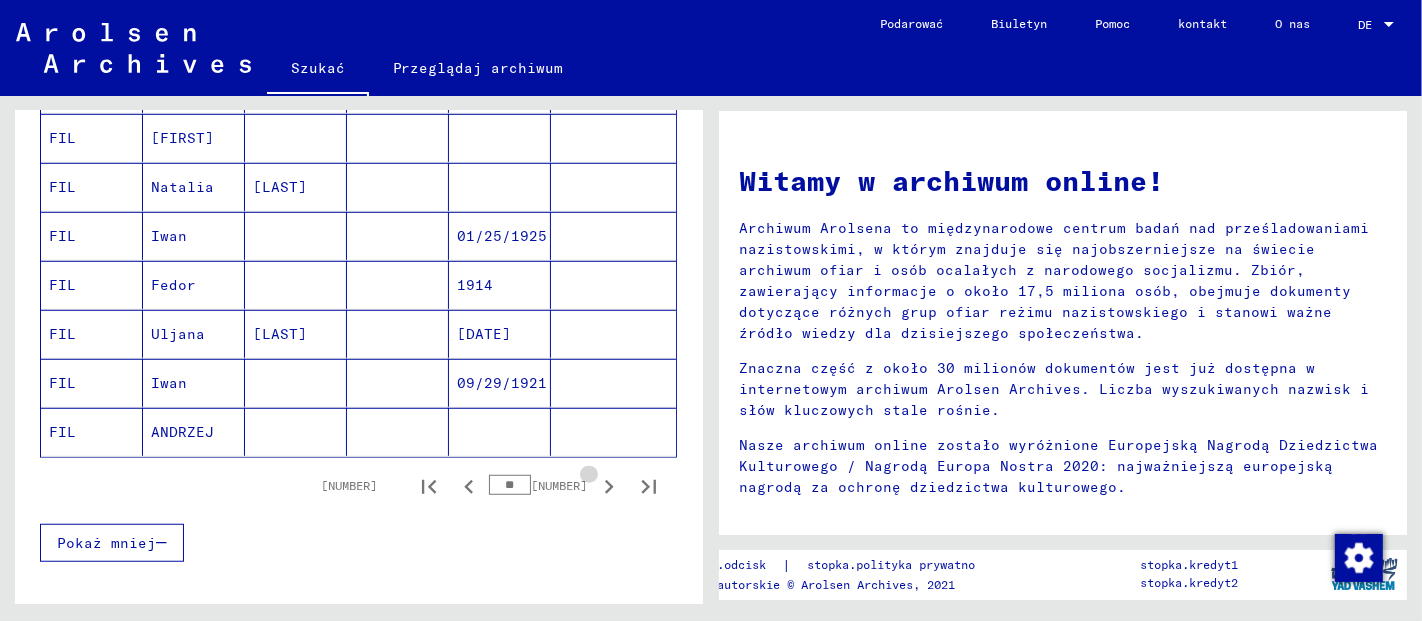 click 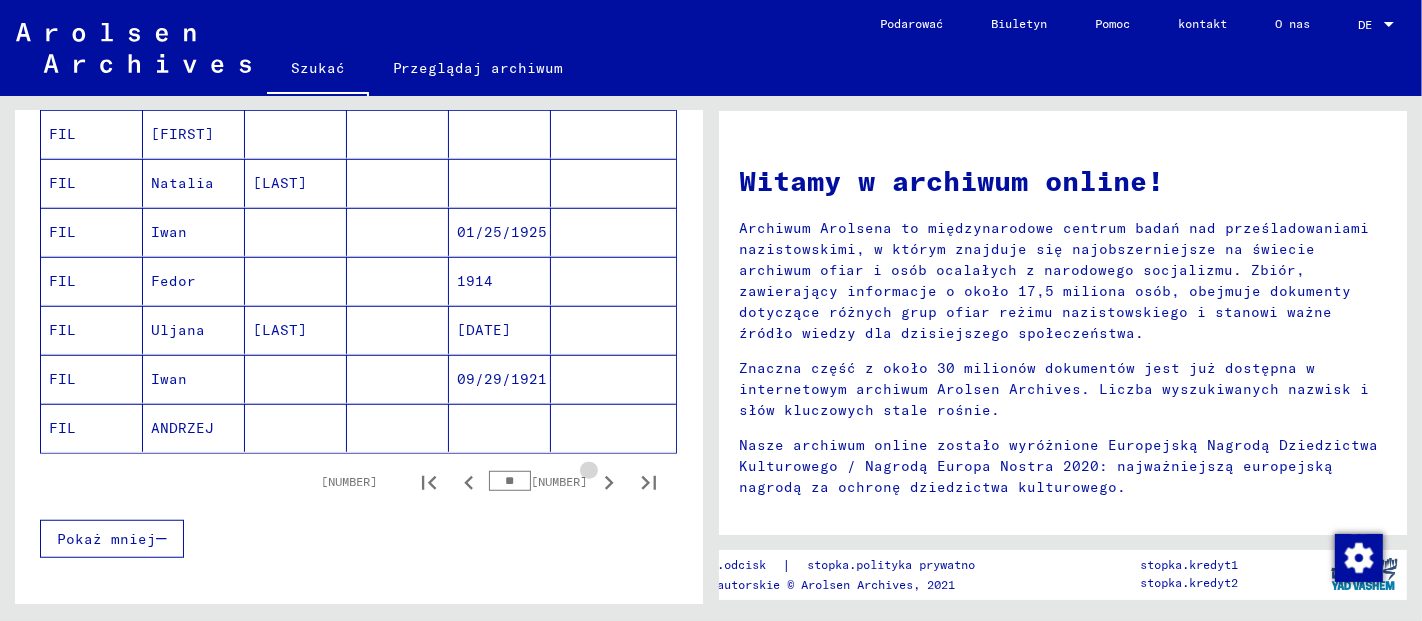 click 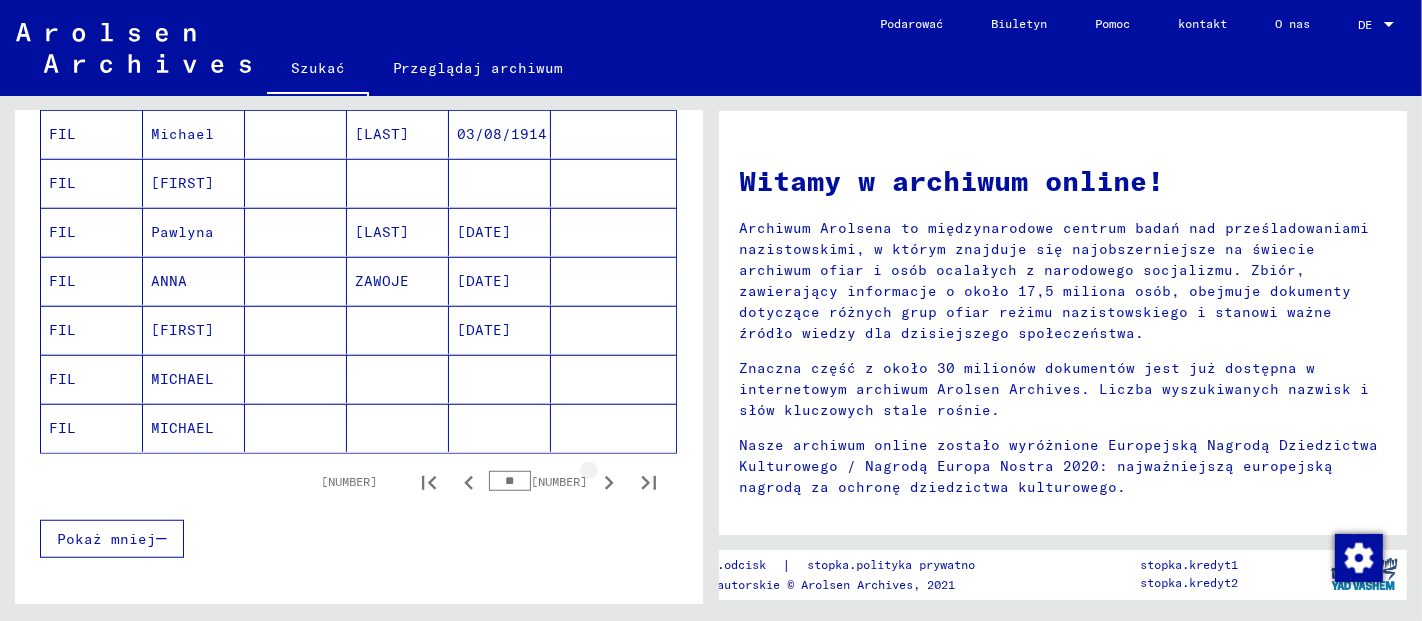 click 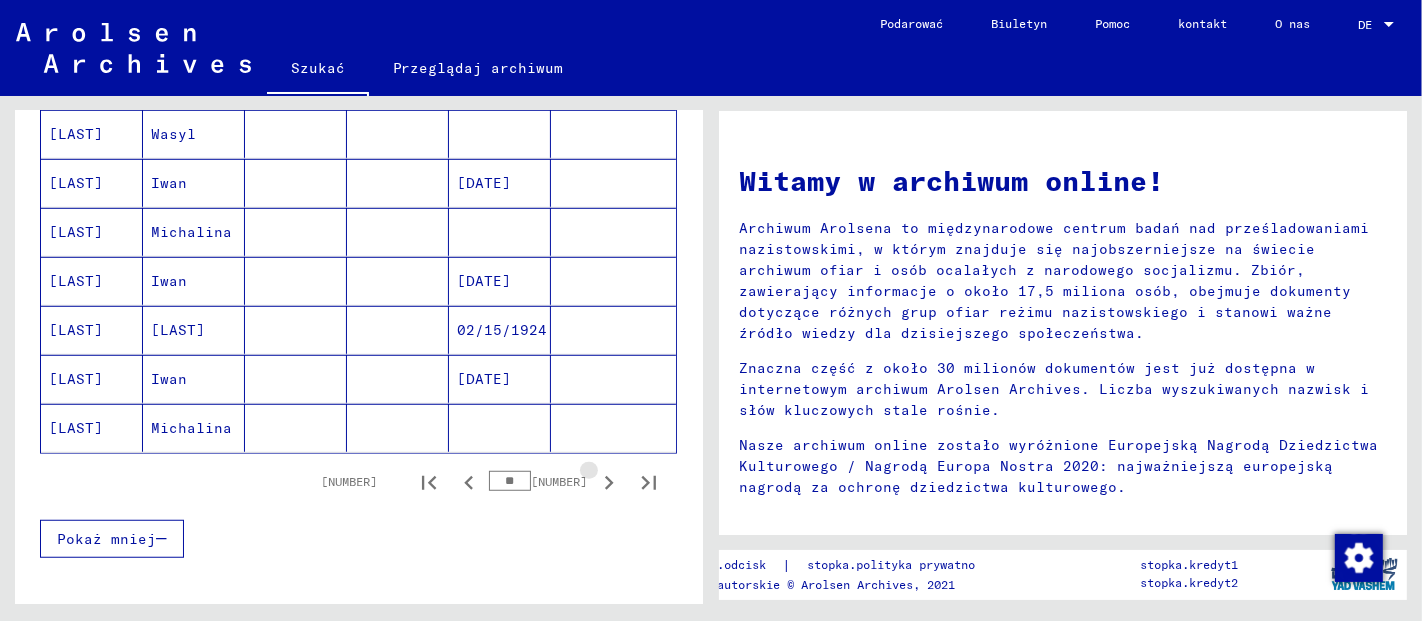 click 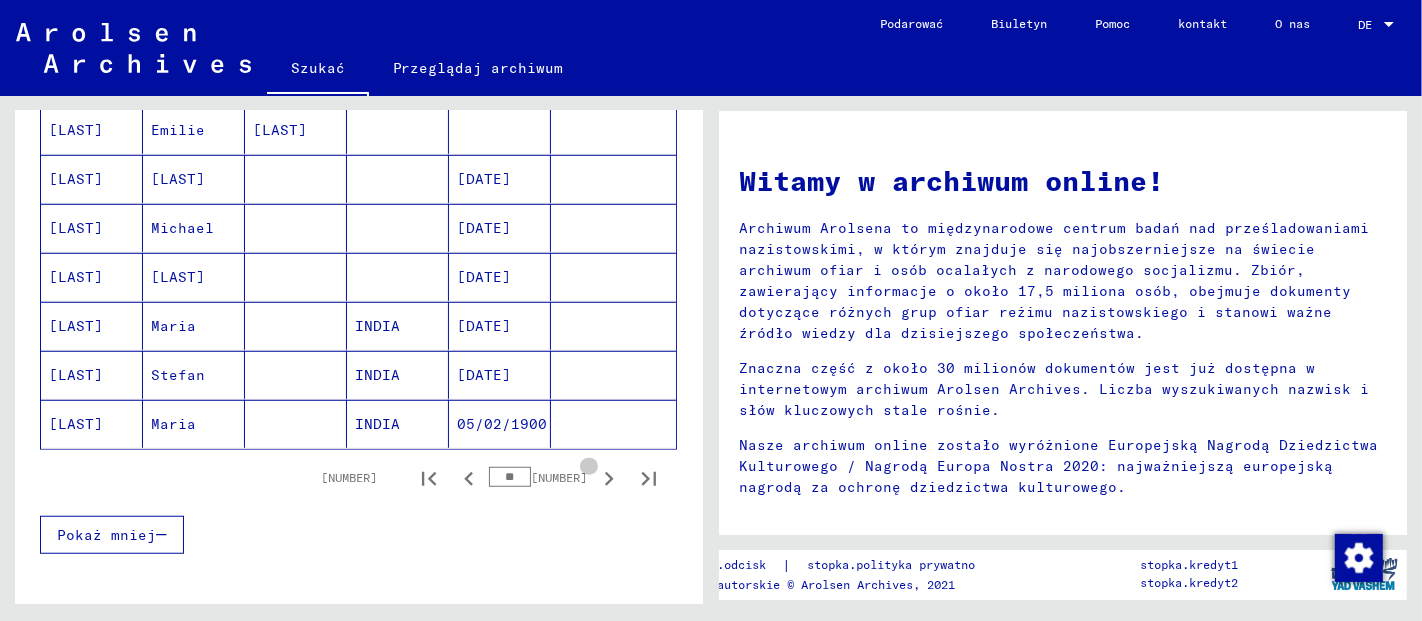 click 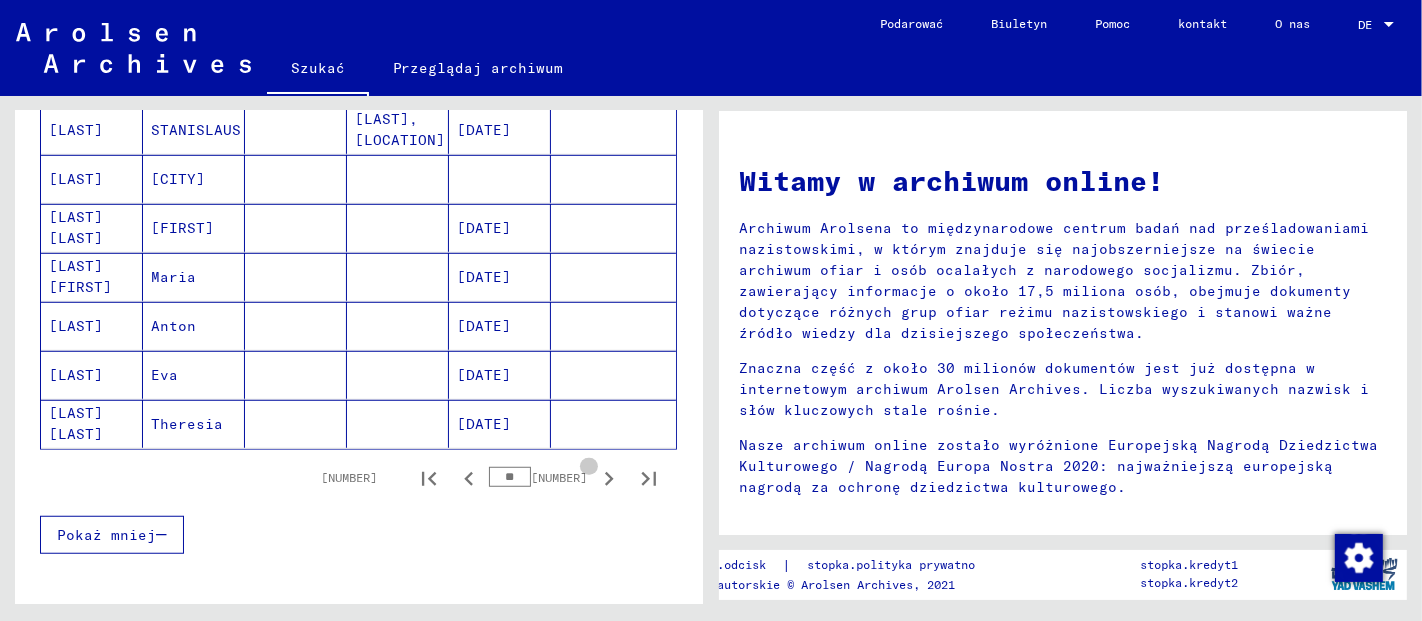 click 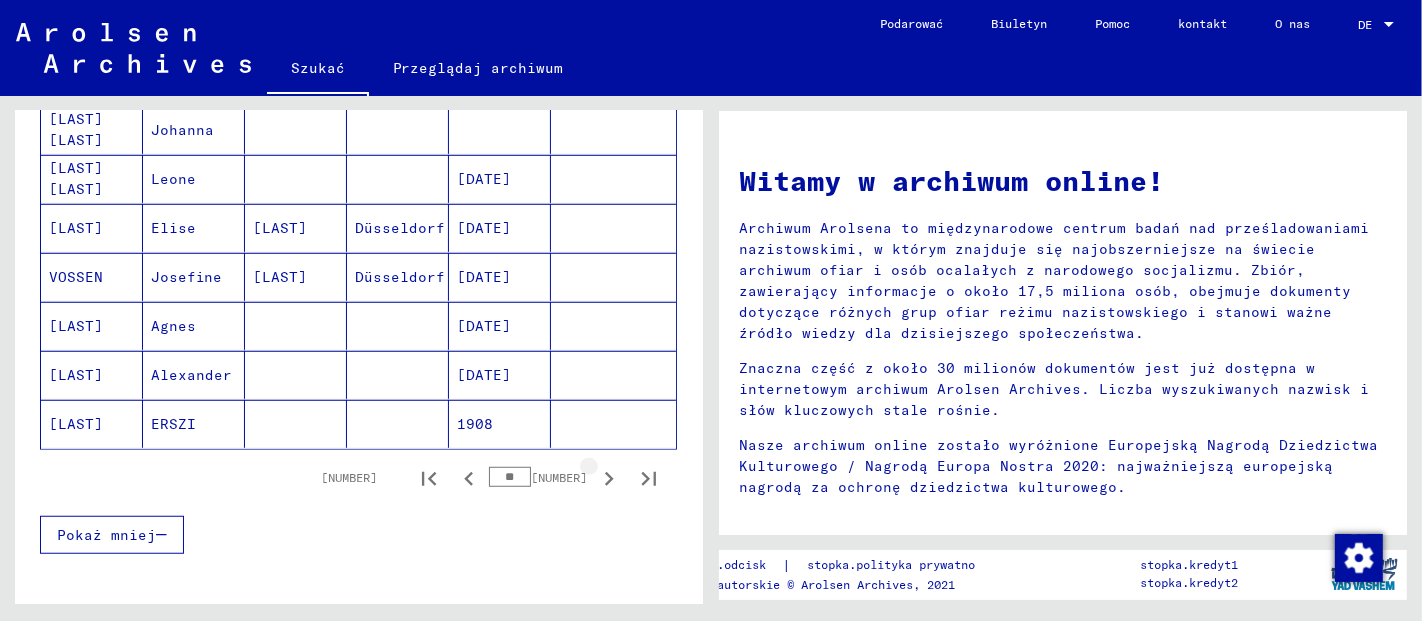 scroll, scrollTop: 1185, scrollLeft: 0, axis: vertical 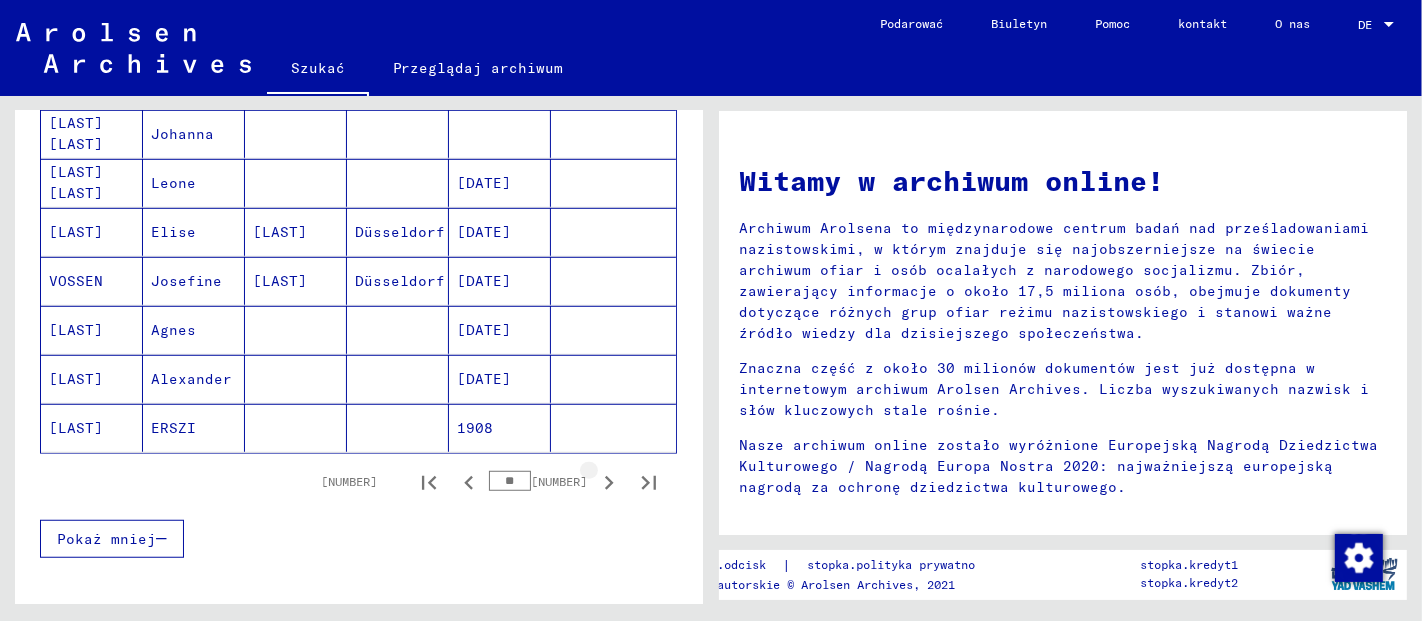 click 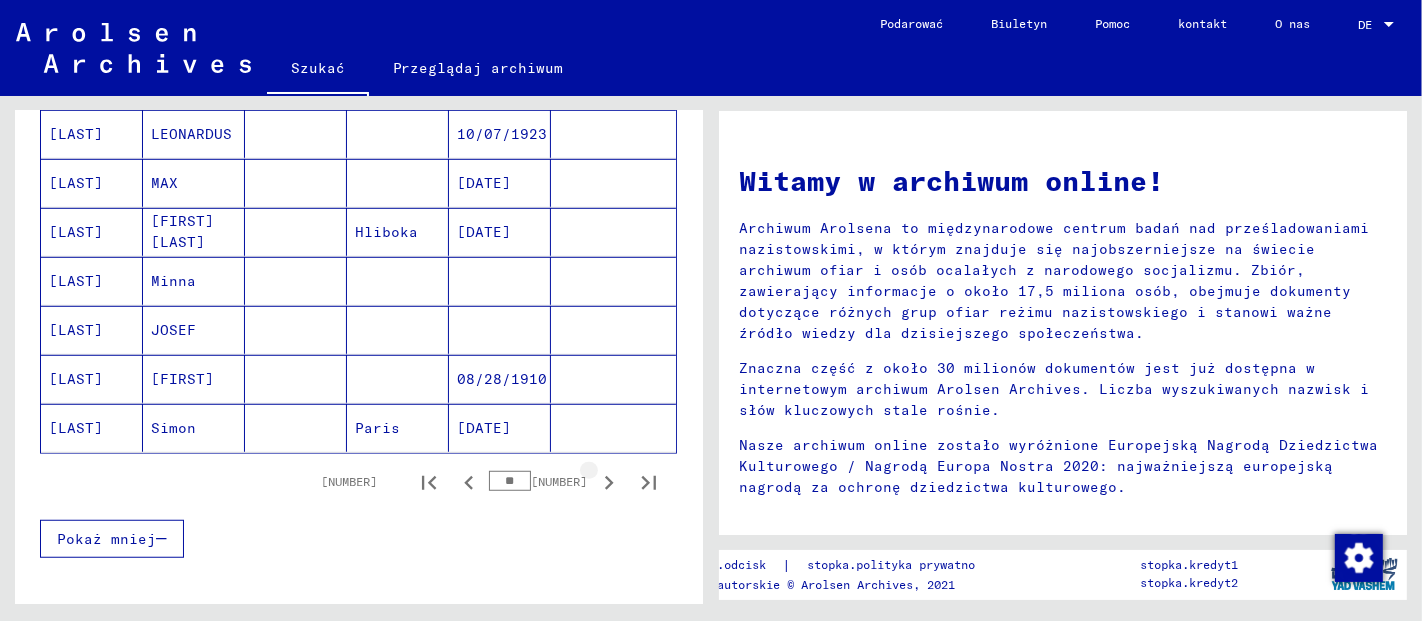 click 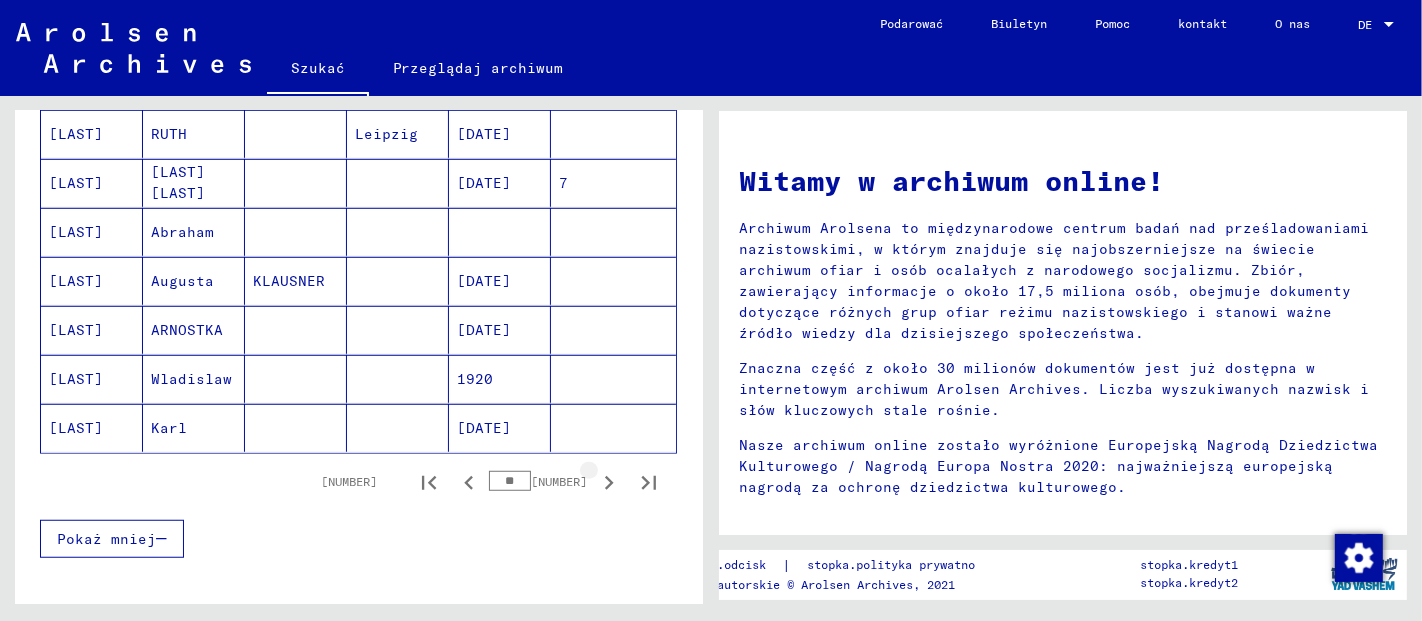 click 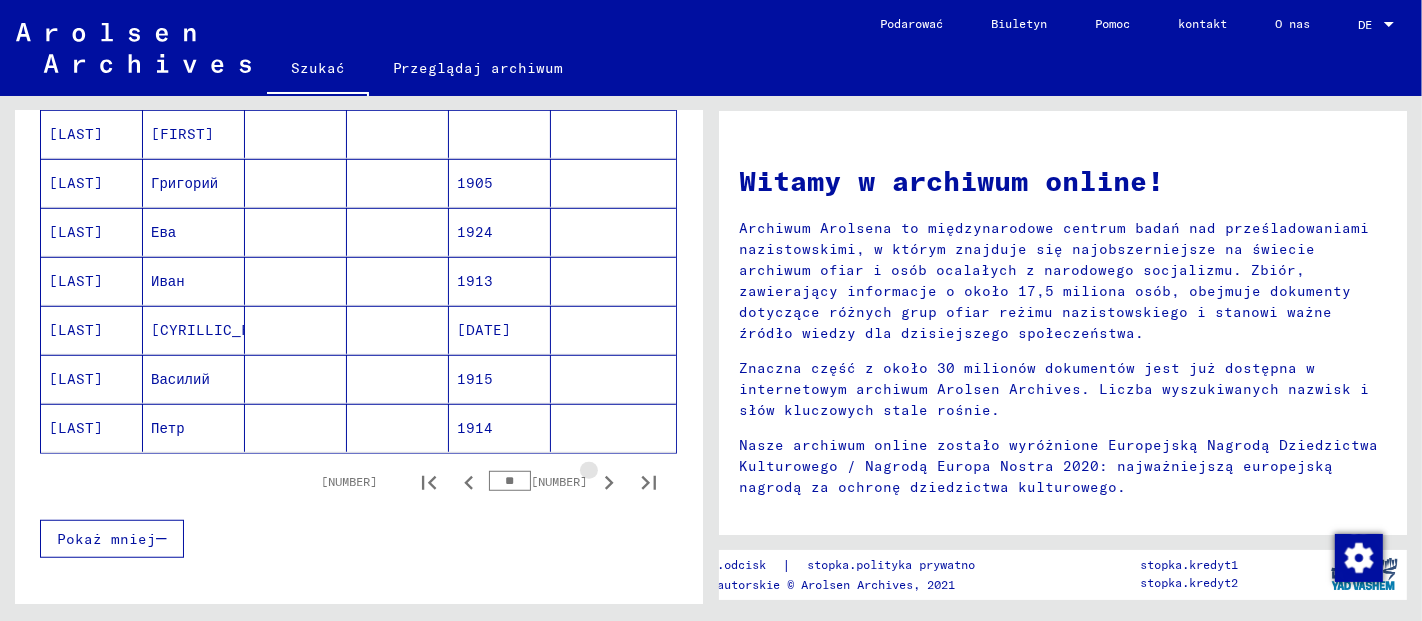 click 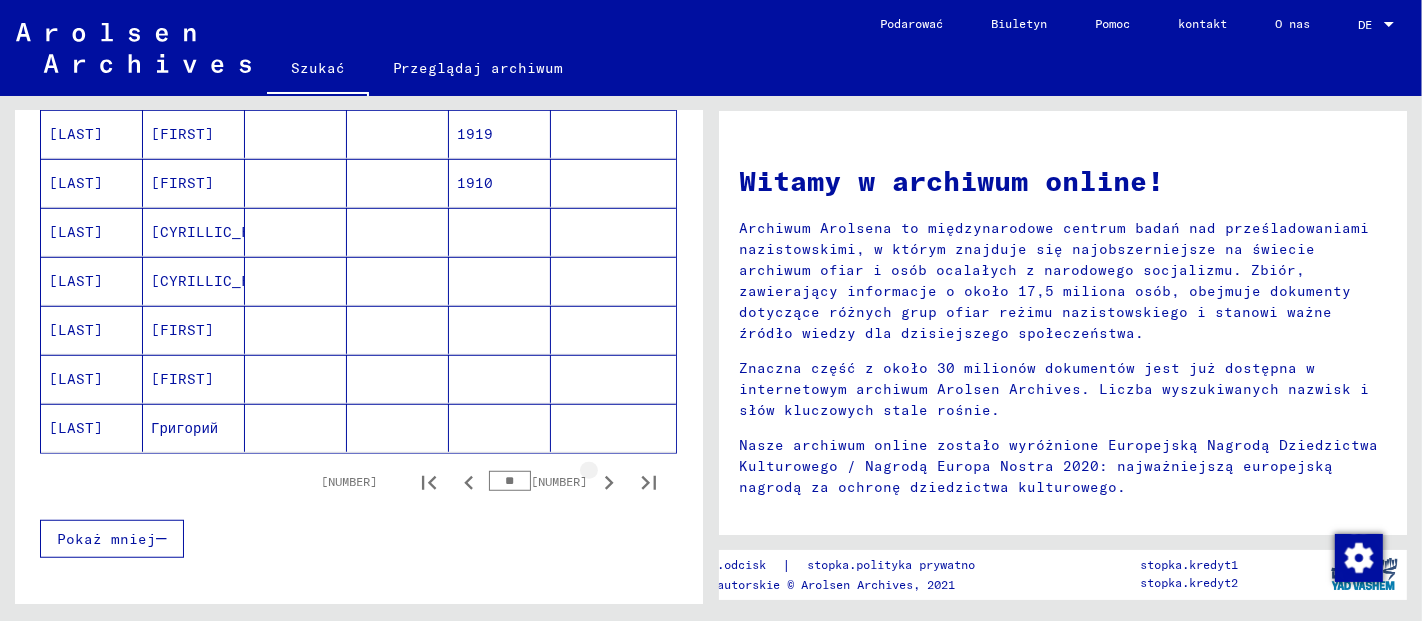 click 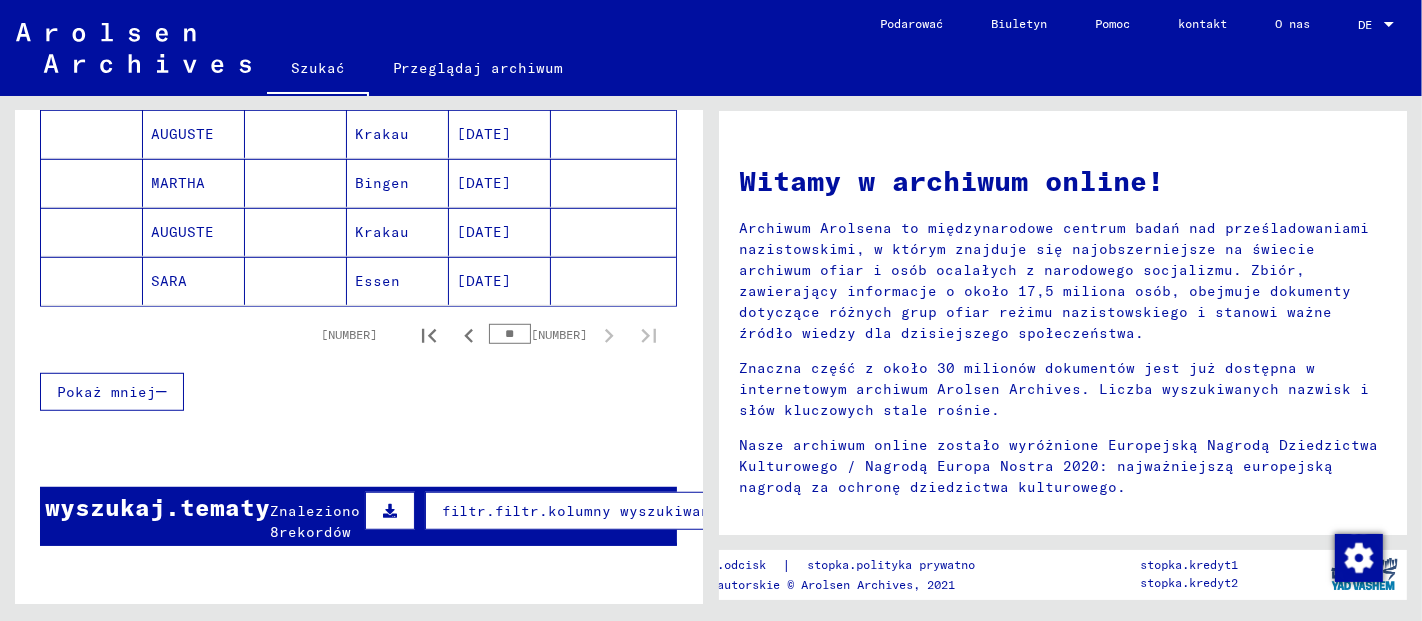 type on "**" 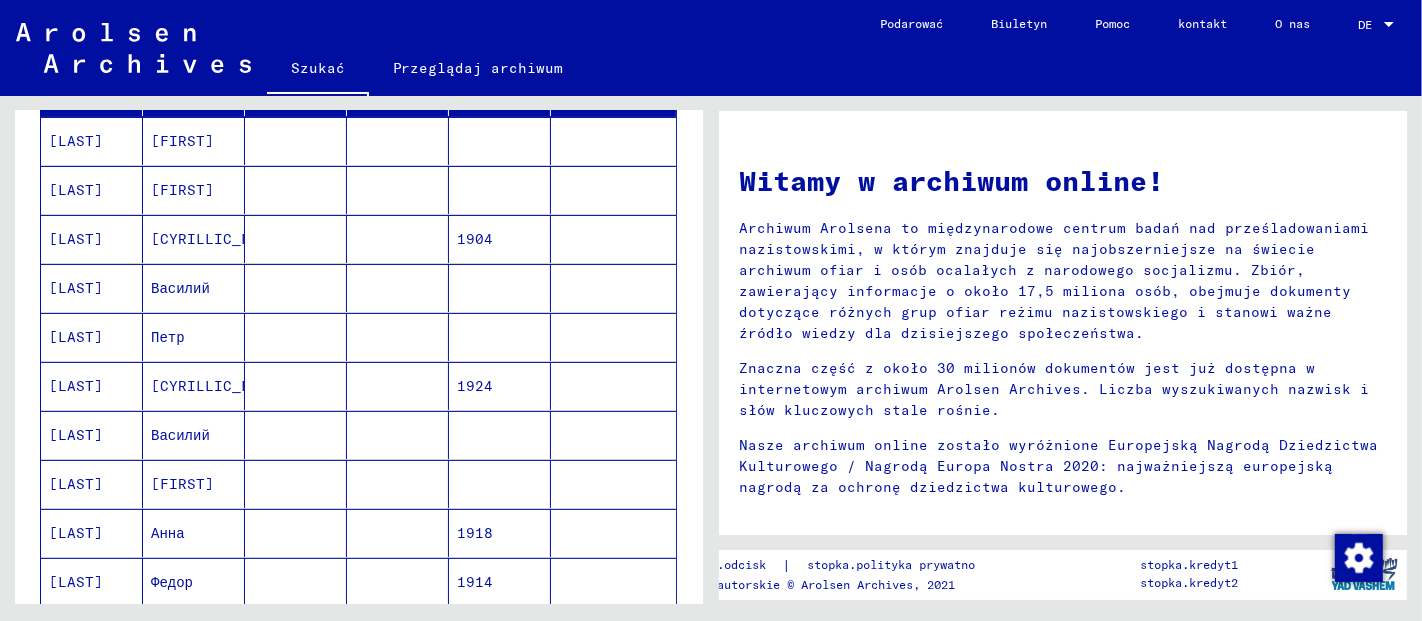 scroll, scrollTop: 0, scrollLeft: 0, axis: both 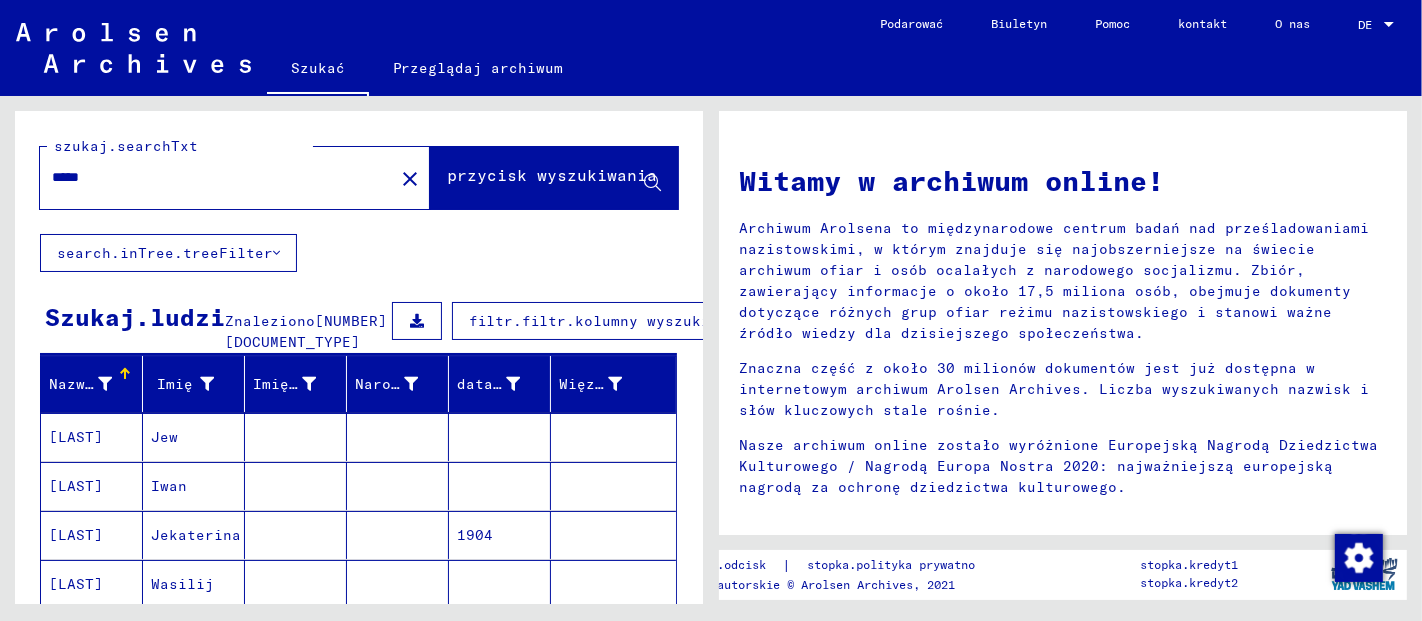 click on "****" at bounding box center (211, 177) 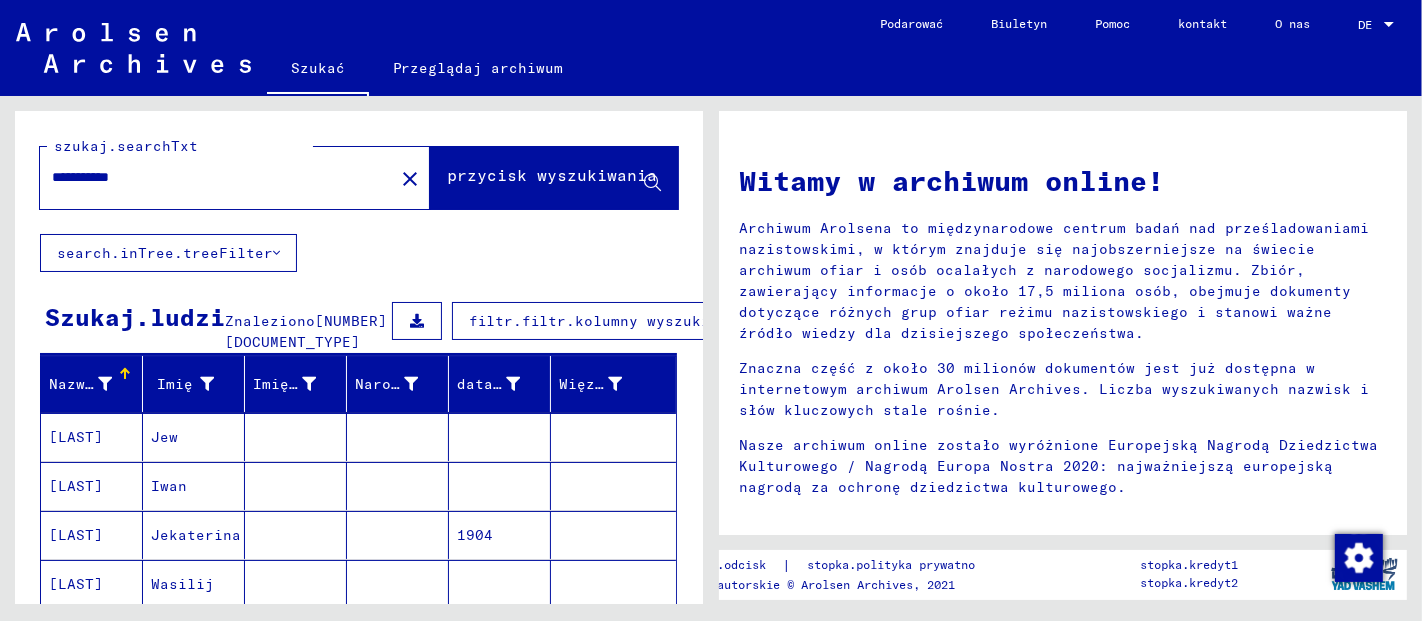 type on "**********" 